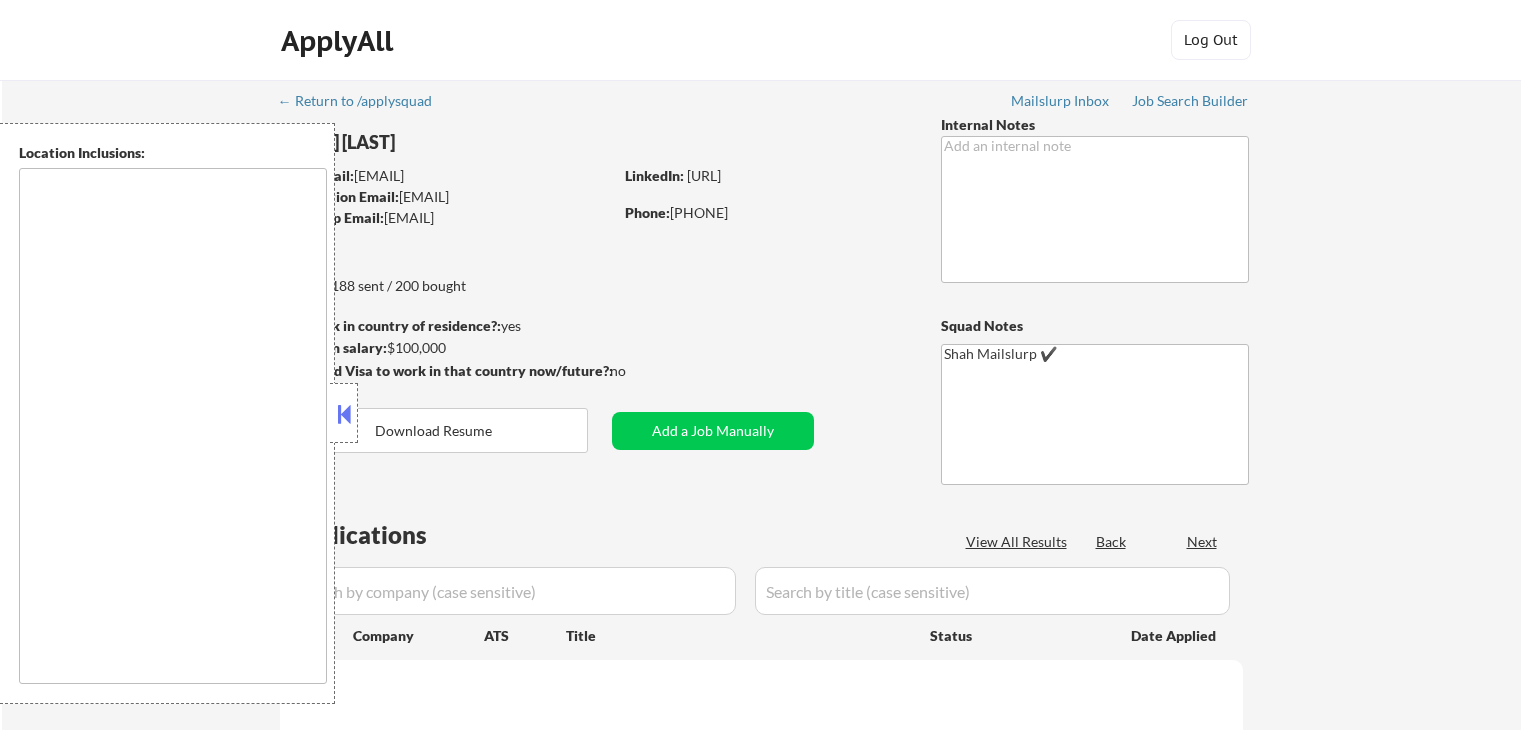 scroll, scrollTop: 0, scrollLeft: 0, axis: both 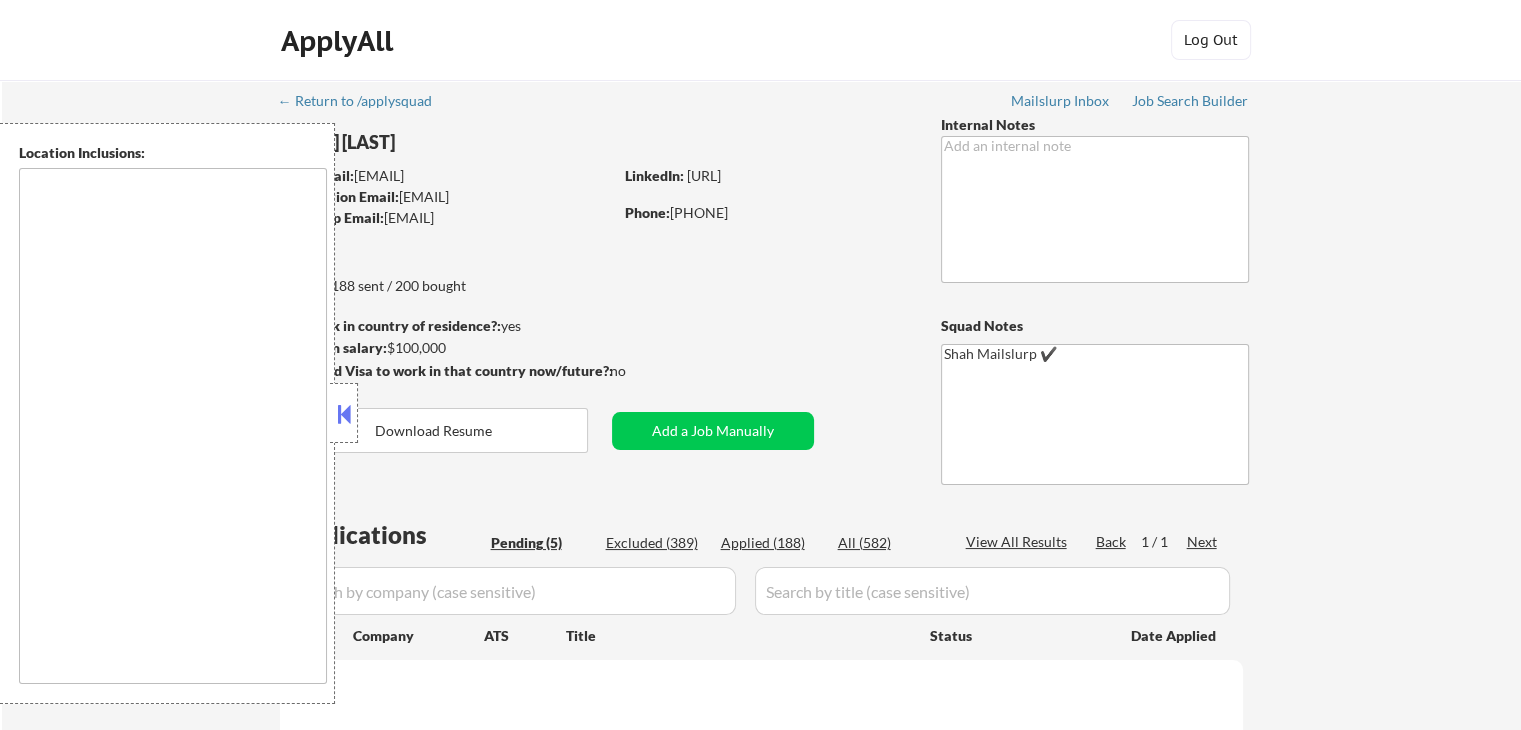 type on "Antioch, [STATE]   Brentwood, [STATE]   La Vergne, [STATE]   Smyrna, [STATE]   Franklin, [STATE]   Hermitage, [STATE]   Mount Juliet, [STATE]   Goodlettsville, [STATE]   Hendersonville, [STATE]   Madison, [STATE]   Bellevue, [STATE]   Gallatin, [STATE]   Lebanon, [STATE]   Spring Hill, [STATE]   Murfreesboro, [STATE]   Thompson's Station, [STATE]   Nolensville, [STATE]   White House, [STATE]   Fairview, [STATE]   Greenbrier, [STATE]   Watertown, [STATE]   Hartsville, [STATE]   Nashville, [STATE]   Old Hickory, [STATE]   Gladeville, [STATE]   Castalian Springs, [STATE]   Green Hill, [STATE] Cane Ridge, [STATE]   Oak Hill, [STATE]   Forest Hills, [STATE]   Berry Hill, [STATE]   Belle Meade, [STATE]   Donelson, [STATE]   Nashville, [STATE] Lascassas, [STATE]   Eagleville, [STATE]   Arrington, [STATE] Christiana, [STATE]   Rockvale, [STATE]   Walterhill, [STATE]   Bradyville, [STATE]   Bell Buckle, [STATE]   Shelbyville, [STATE]   Thompsons Station, [STATE]   Woodbury, [STATE]" 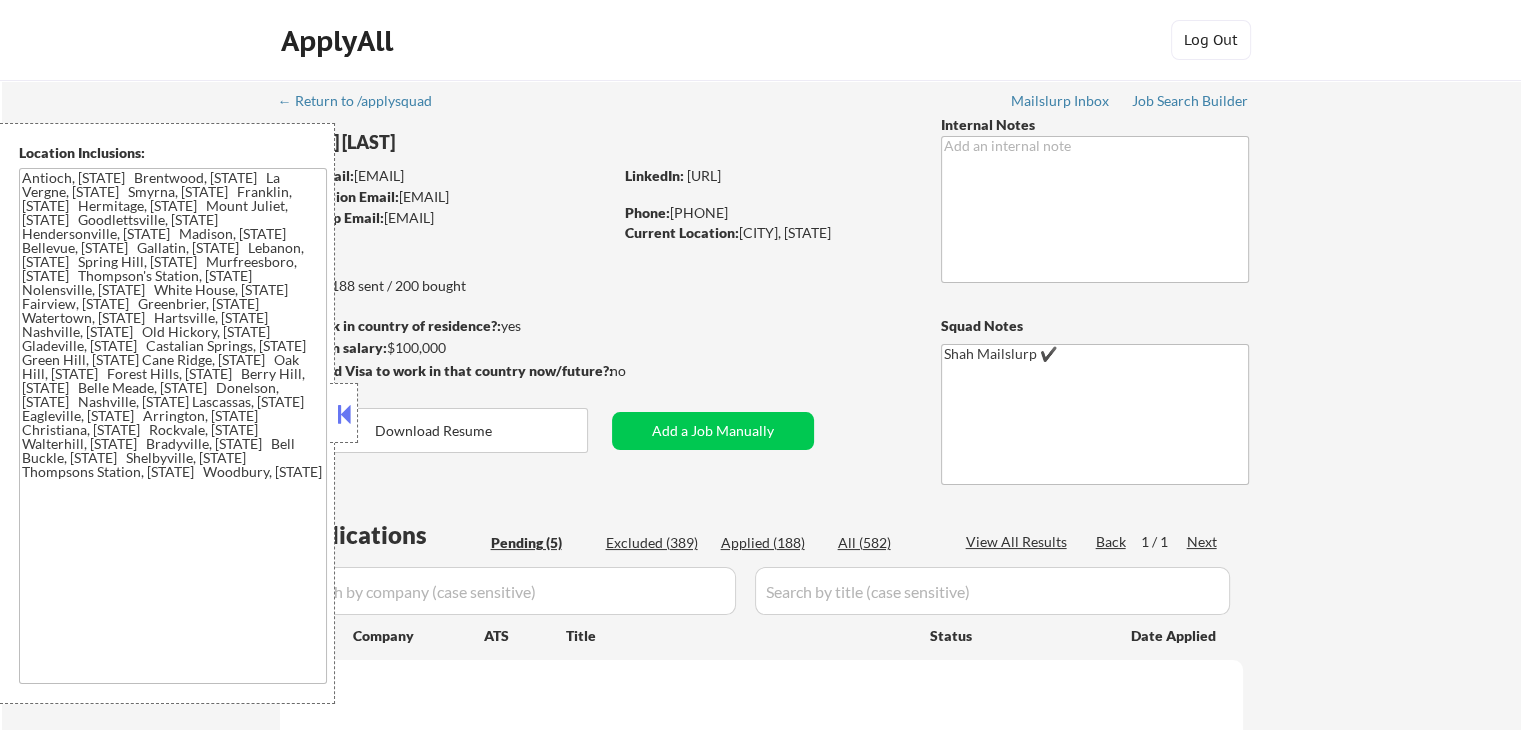 select on ""pending"" 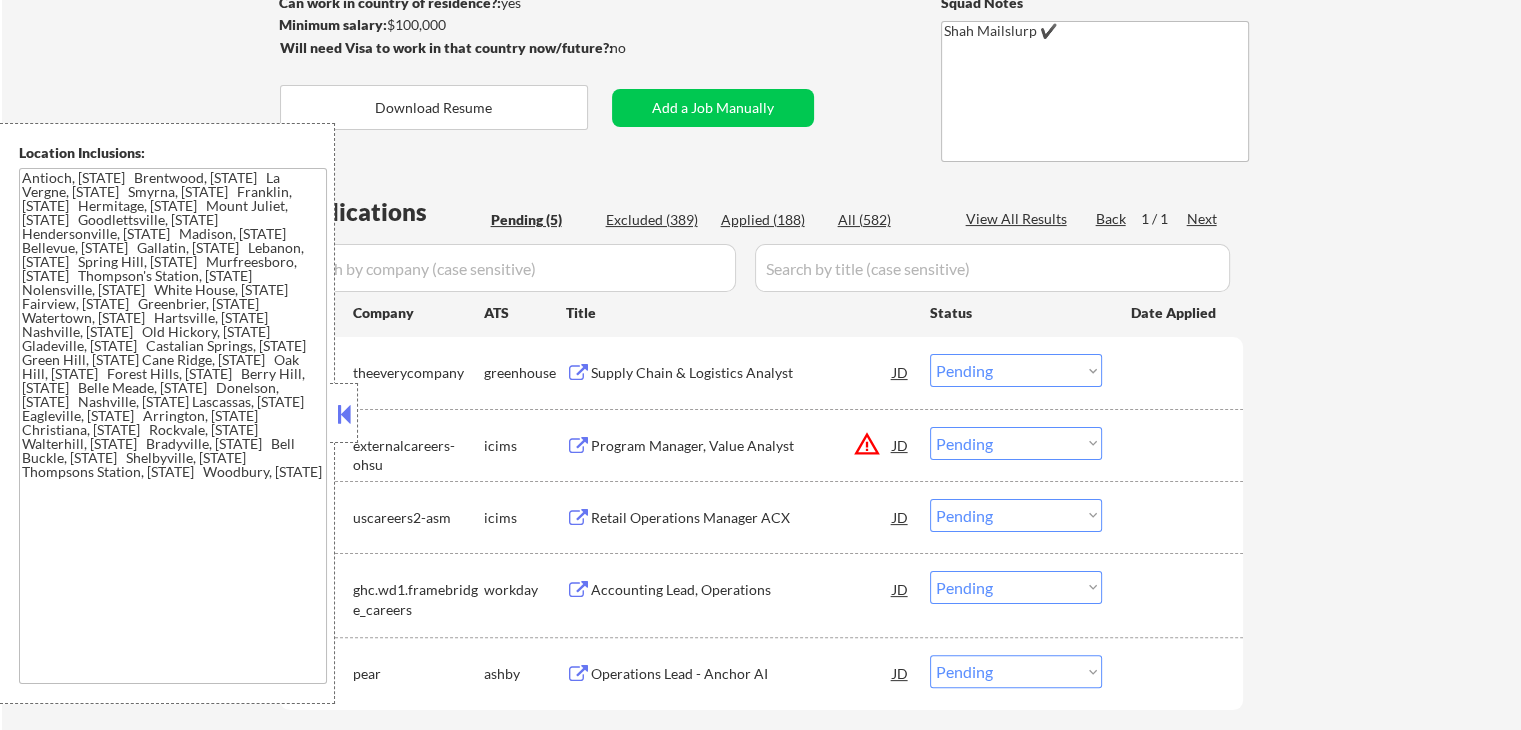 scroll, scrollTop: 400, scrollLeft: 0, axis: vertical 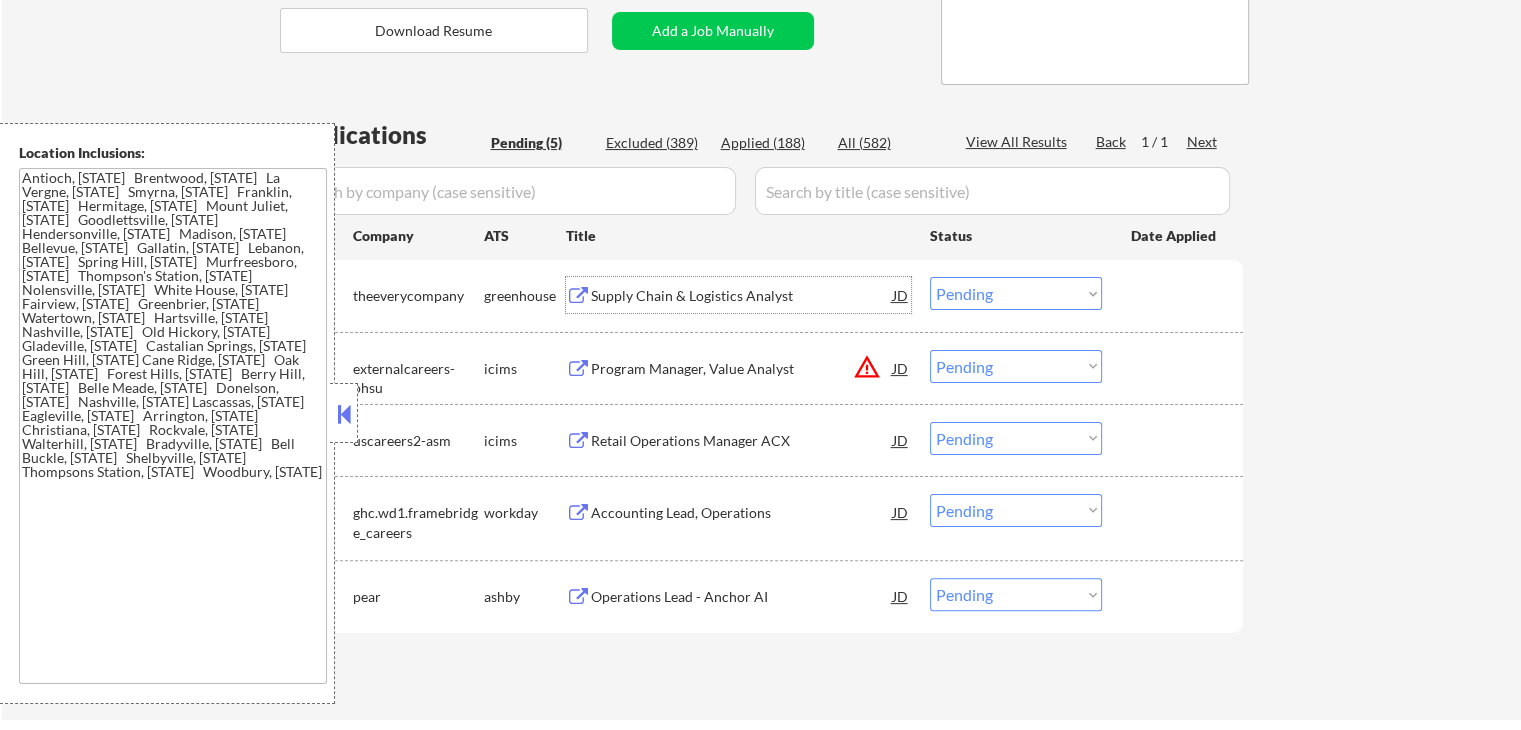 click on "Supply Chain & Logistics Analyst" at bounding box center (742, 296) 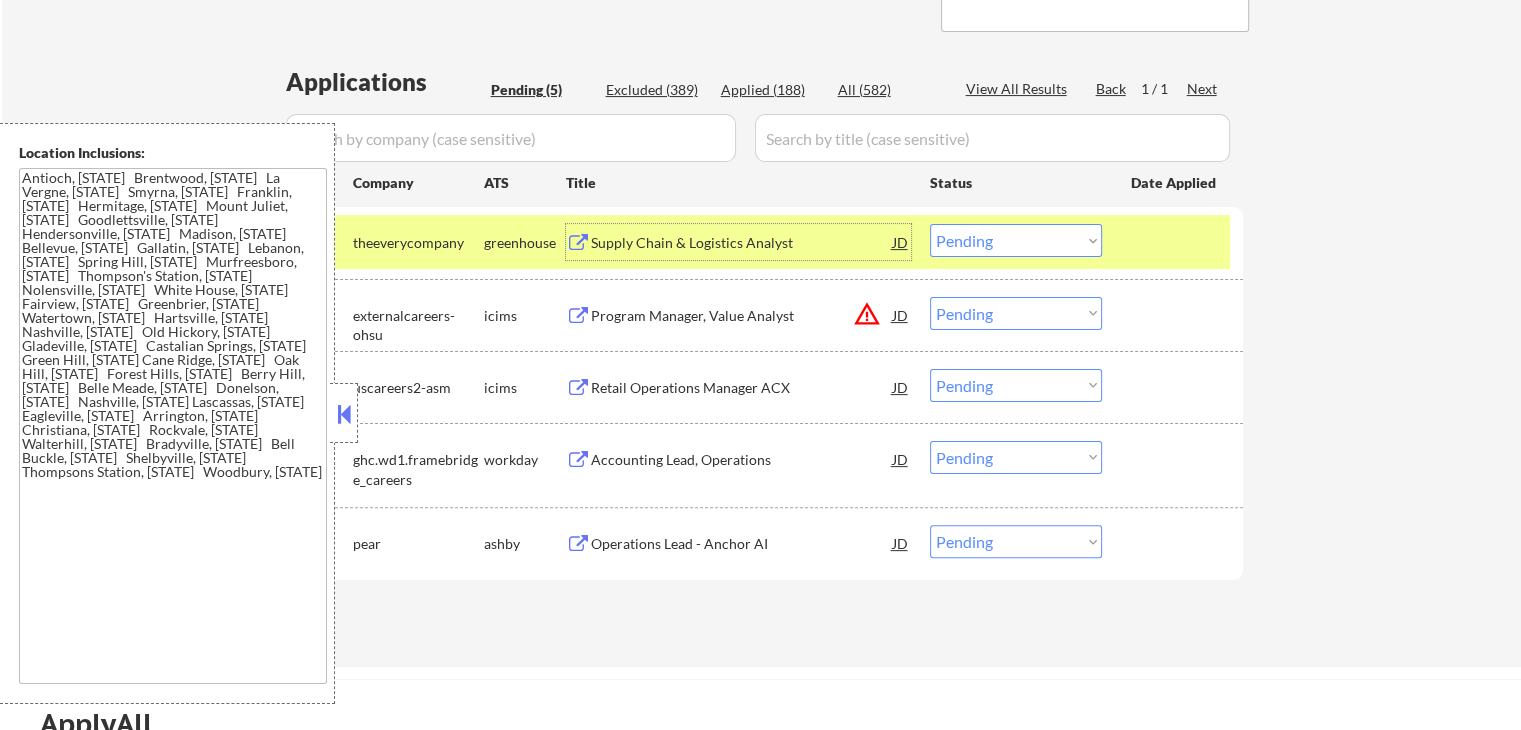 scroll, scrollTop: 500, scrollLeft: 0, axis: vertical 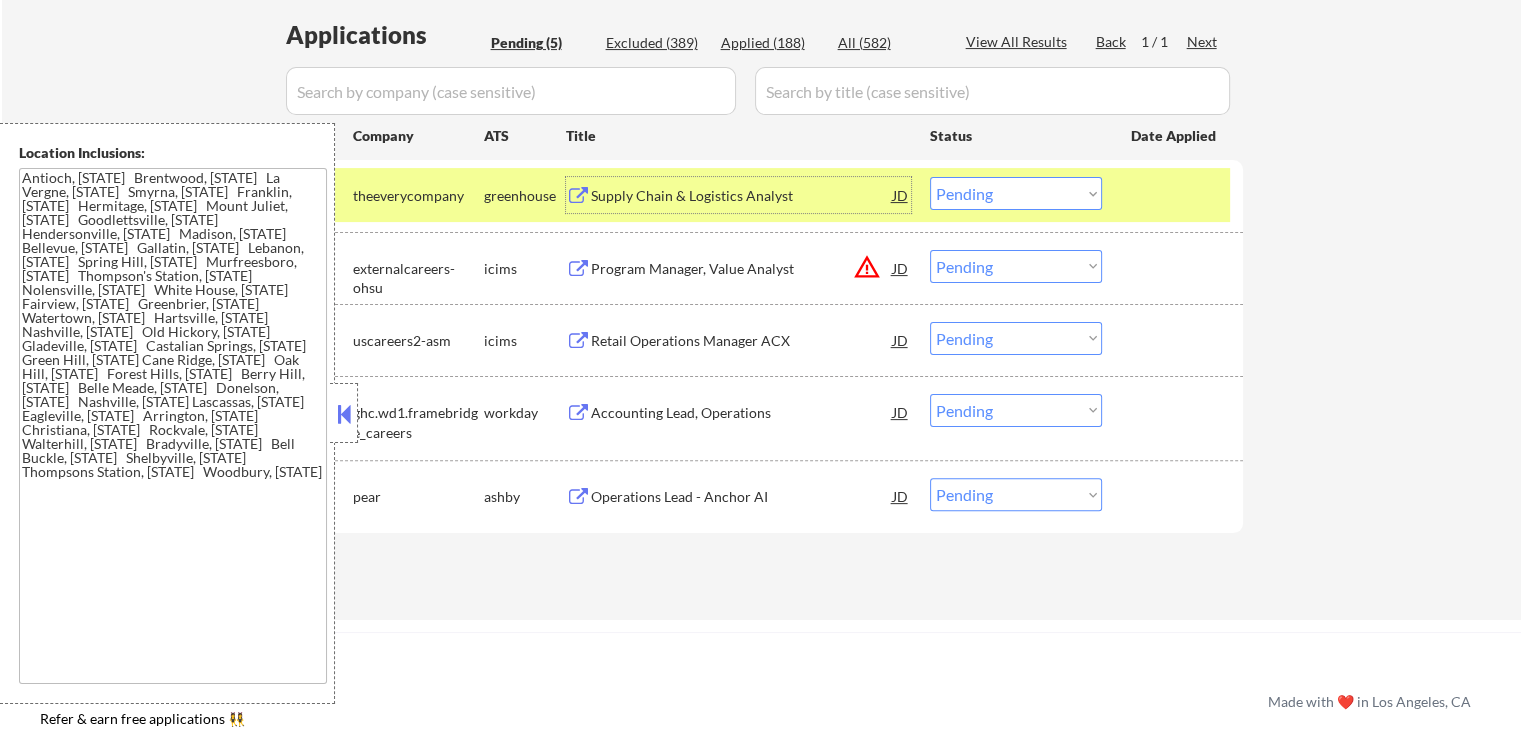 drag, startPoint x: 1036, startPoint y: 185, endPoint x: 1036, endPoint y: 202, distance: 17 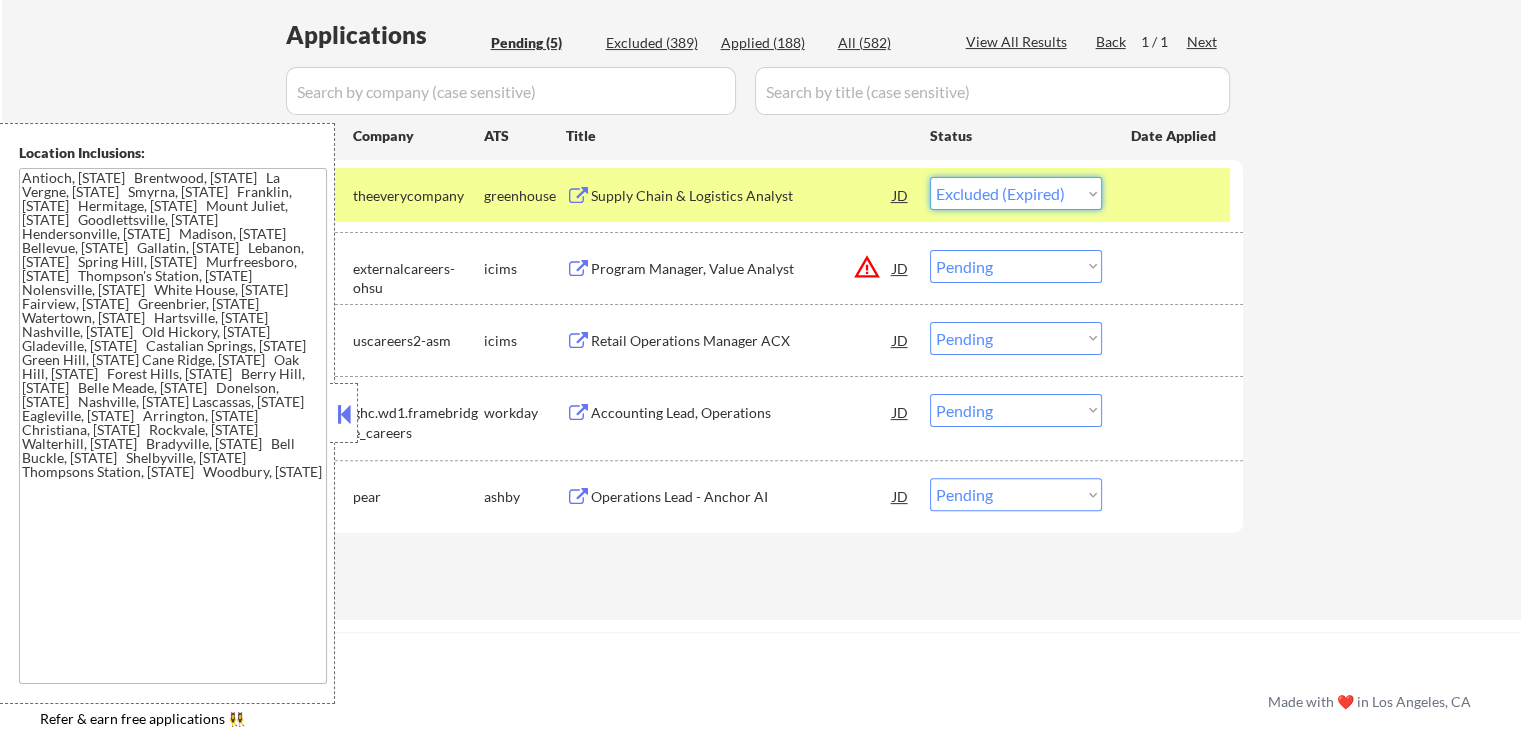 click on "Choose an option... Pending Applied Excluded (Questions) Excluded (Expired) Excluded (Location) Excluded (Bad Match) Excluded (Blocklist) Excluded (Salary) Excluded (Other)" at bounding box center (1016, 193) 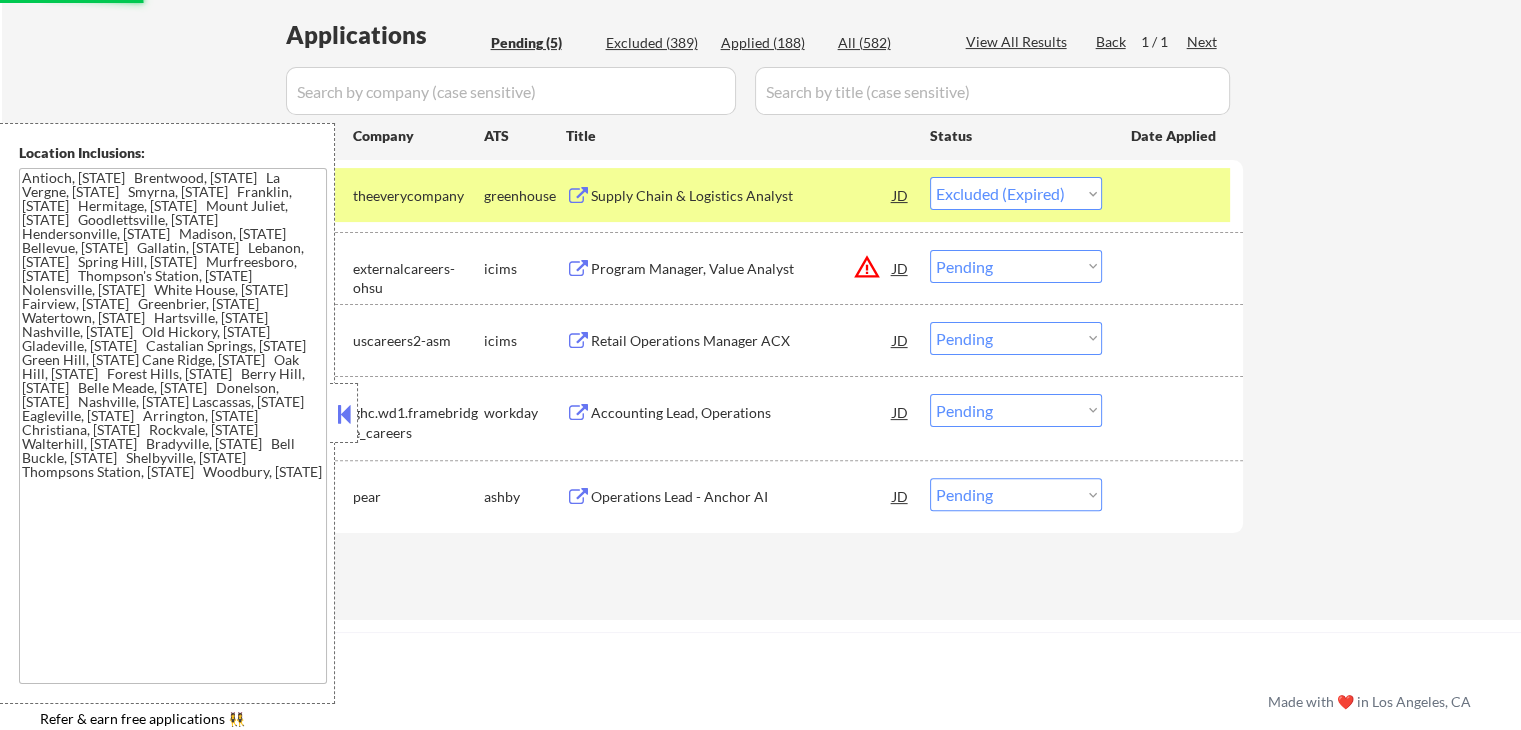 select on ""pending"" 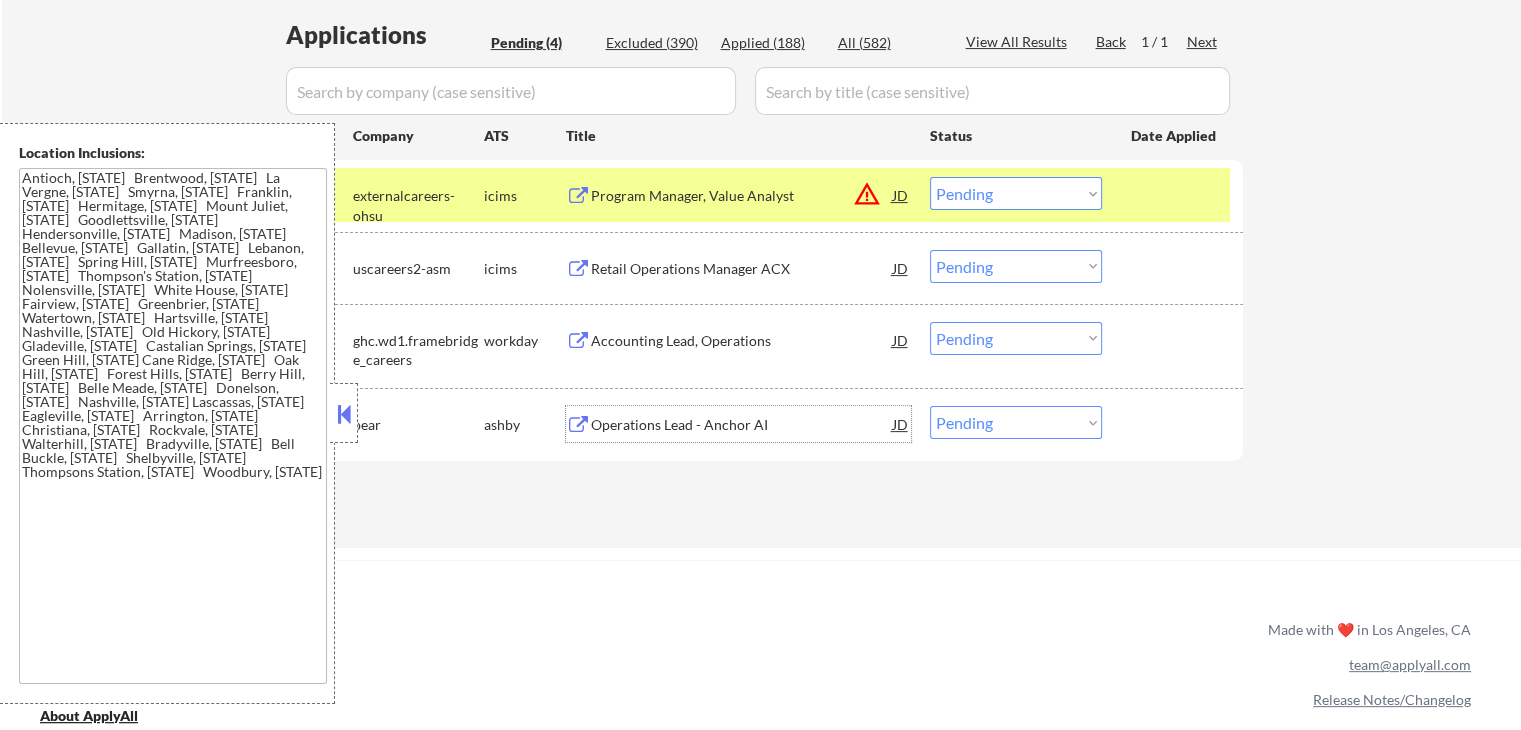 click on "Operations Lead - Anchor AI" at bounding box center [742, 424] 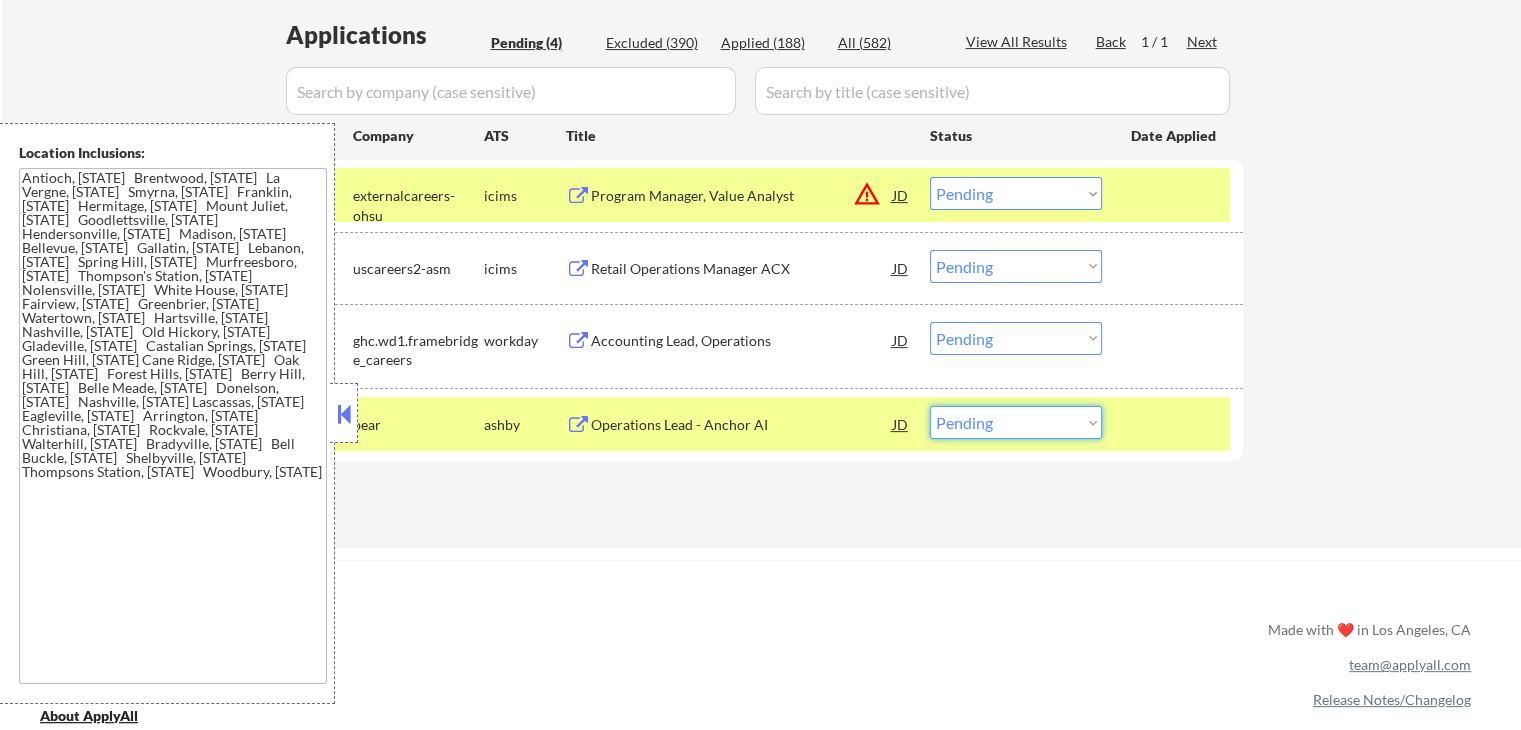 click on "Choose an option... Pending Applied Excluded (Questions) Excluded (Expired) Excluded (Location) Excluded (Bad Match) Excluded (Blocklist) Excluded (Salary) Excluded (Other)" at bounding box center (1016, 422) 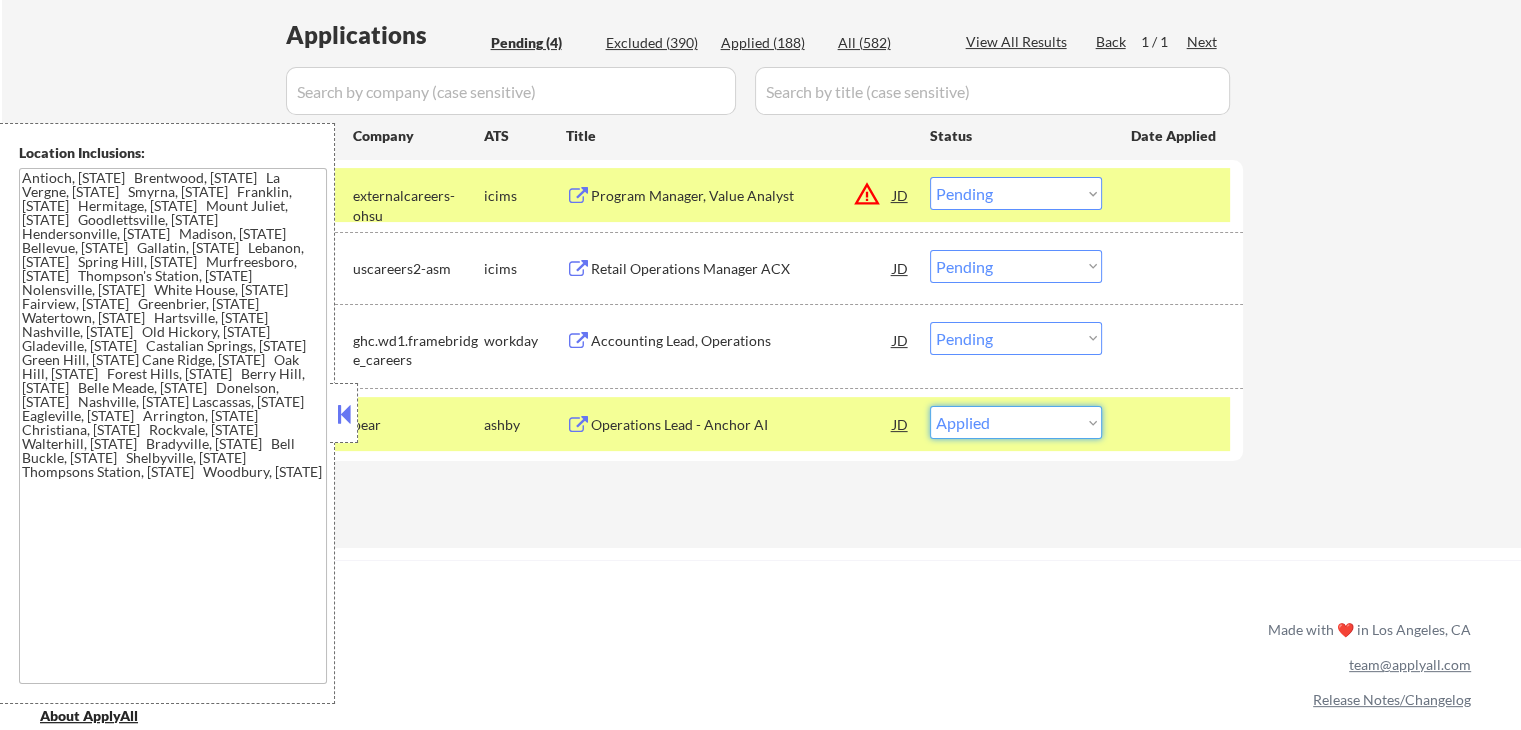 click on "Choose an option... Pending Applied Excluded (Questions) Excluded (Expired) Excluded (Location) Excluded (Bad Match) Excluded (Blocklist) Excluded (Salary) Excluded (Other)" at bounding box center (1016, 422) 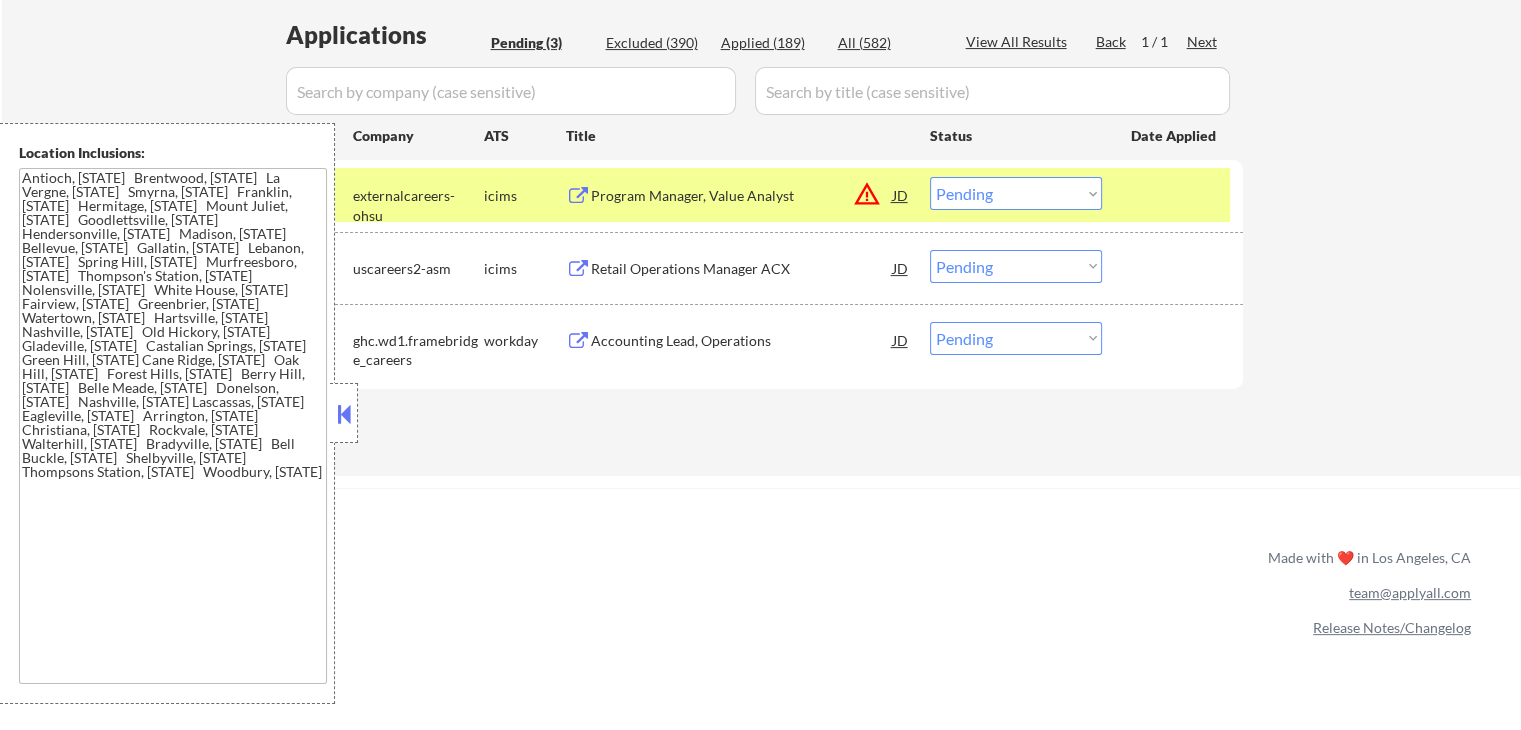 click on "Accounting Lead, Operations" at bounding box center [742, 341] 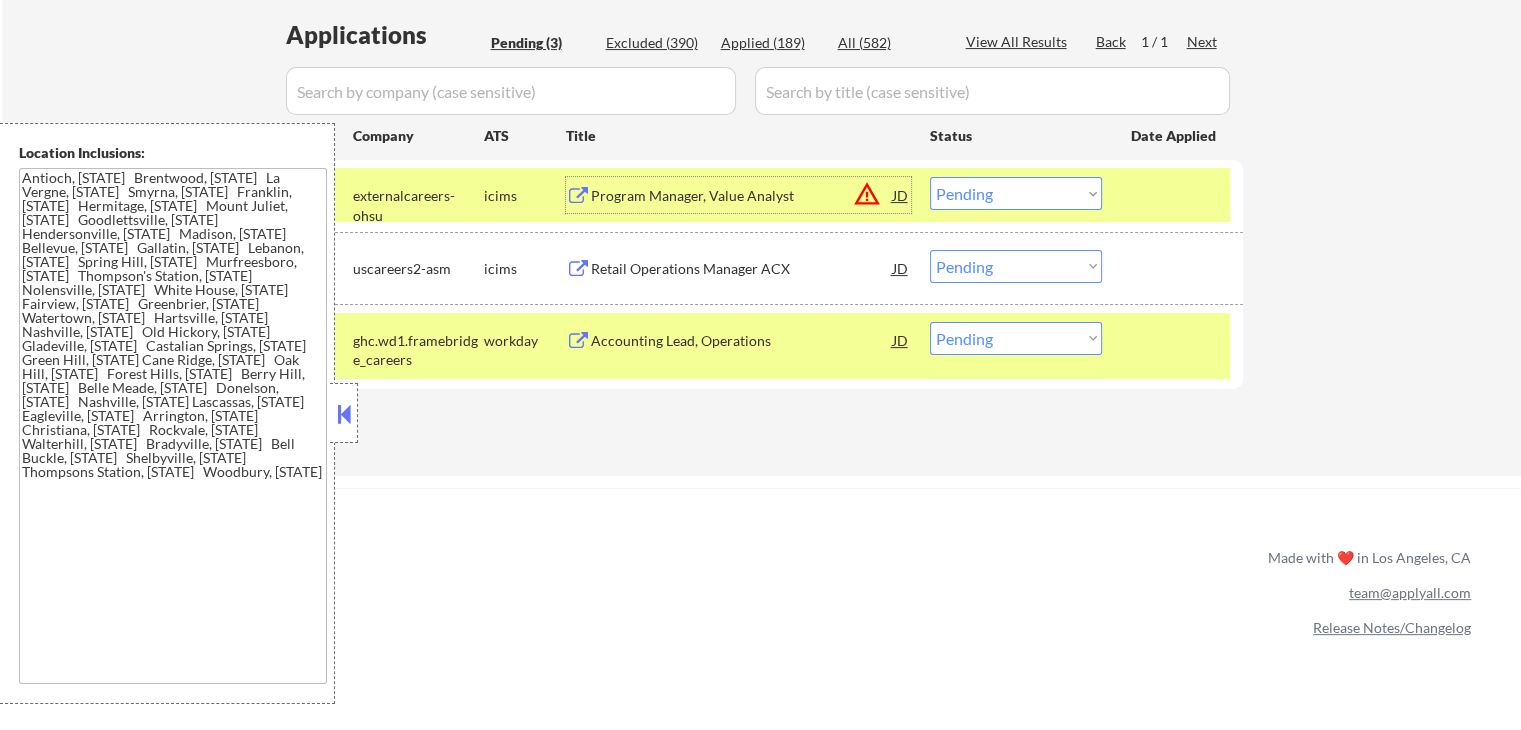 click on "Program Manager, Value Analyst" at bounding box center [742, 195] 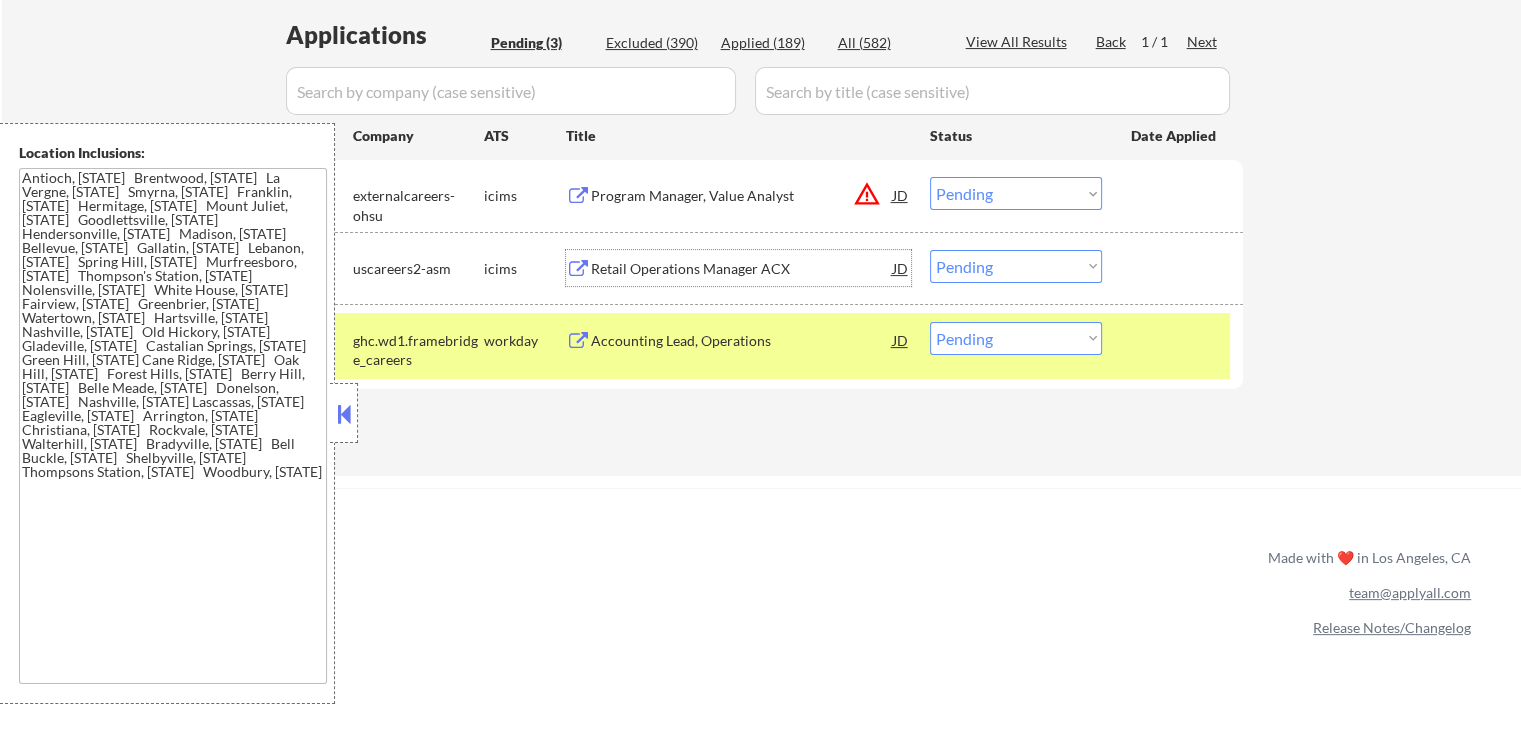 click on "Retail Operations Manager ACX" at bounding box center [742, 269] 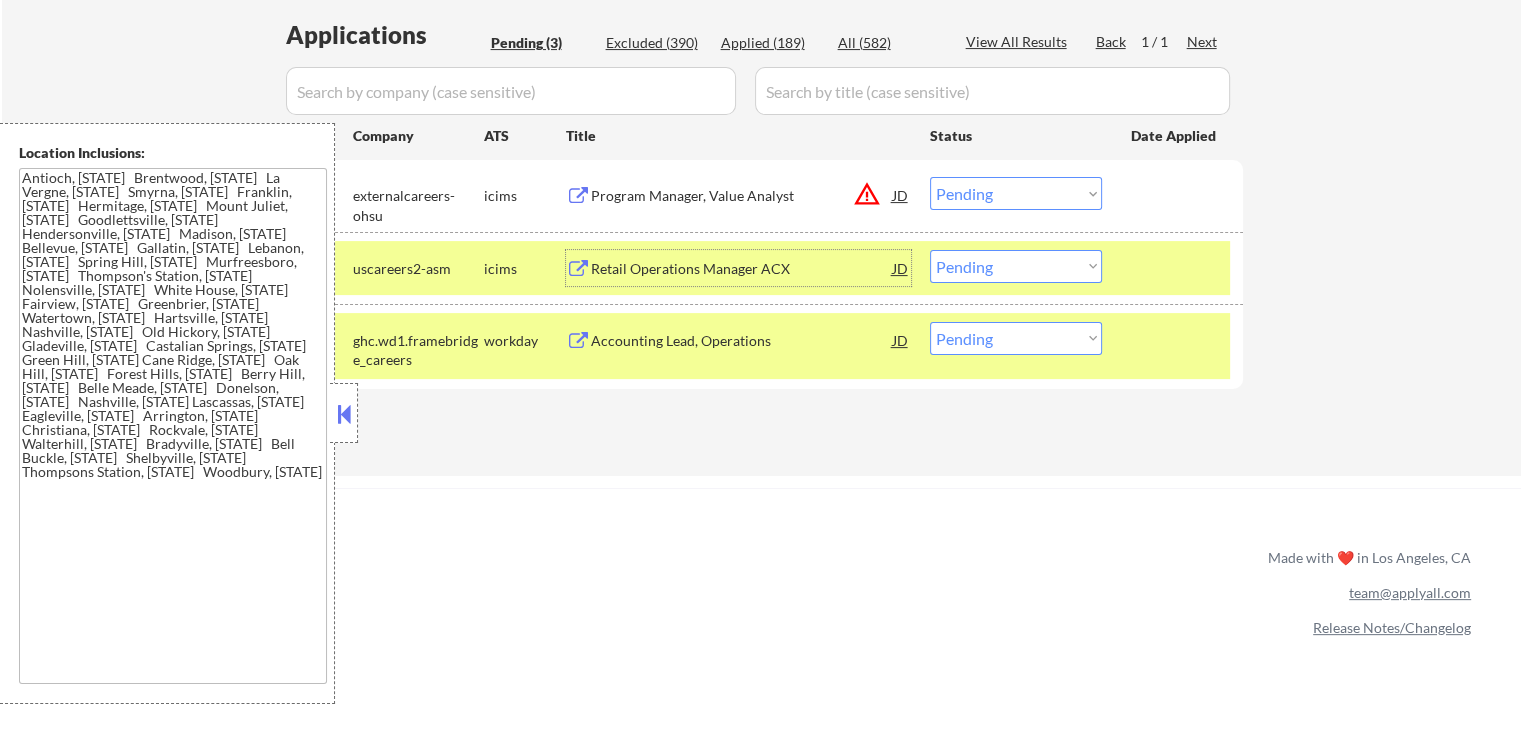 drag, startPoint x: 1014, startPoint y: 330, endPoint x: 1017, endPoint y: 352, distance: 22.203604 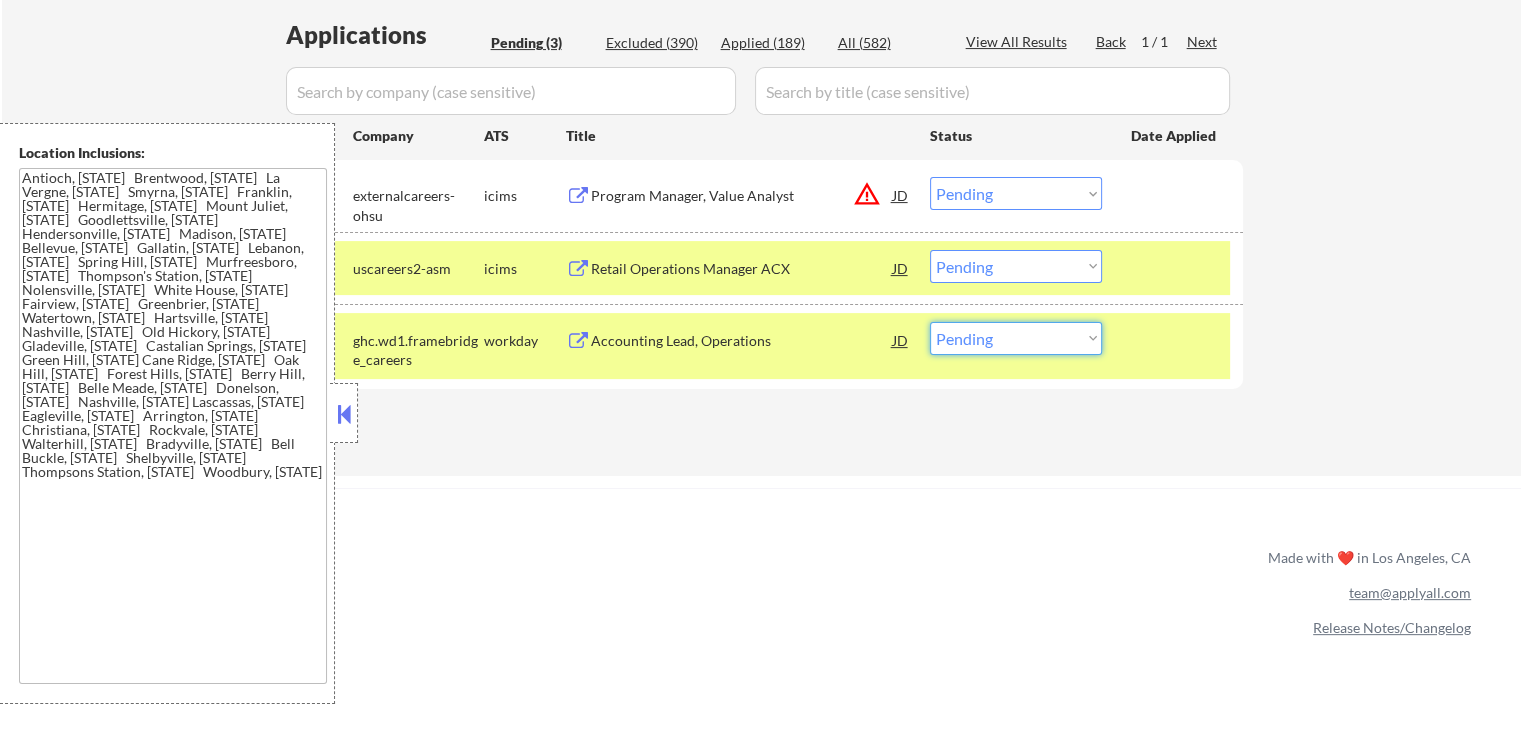 select on ""applied"" 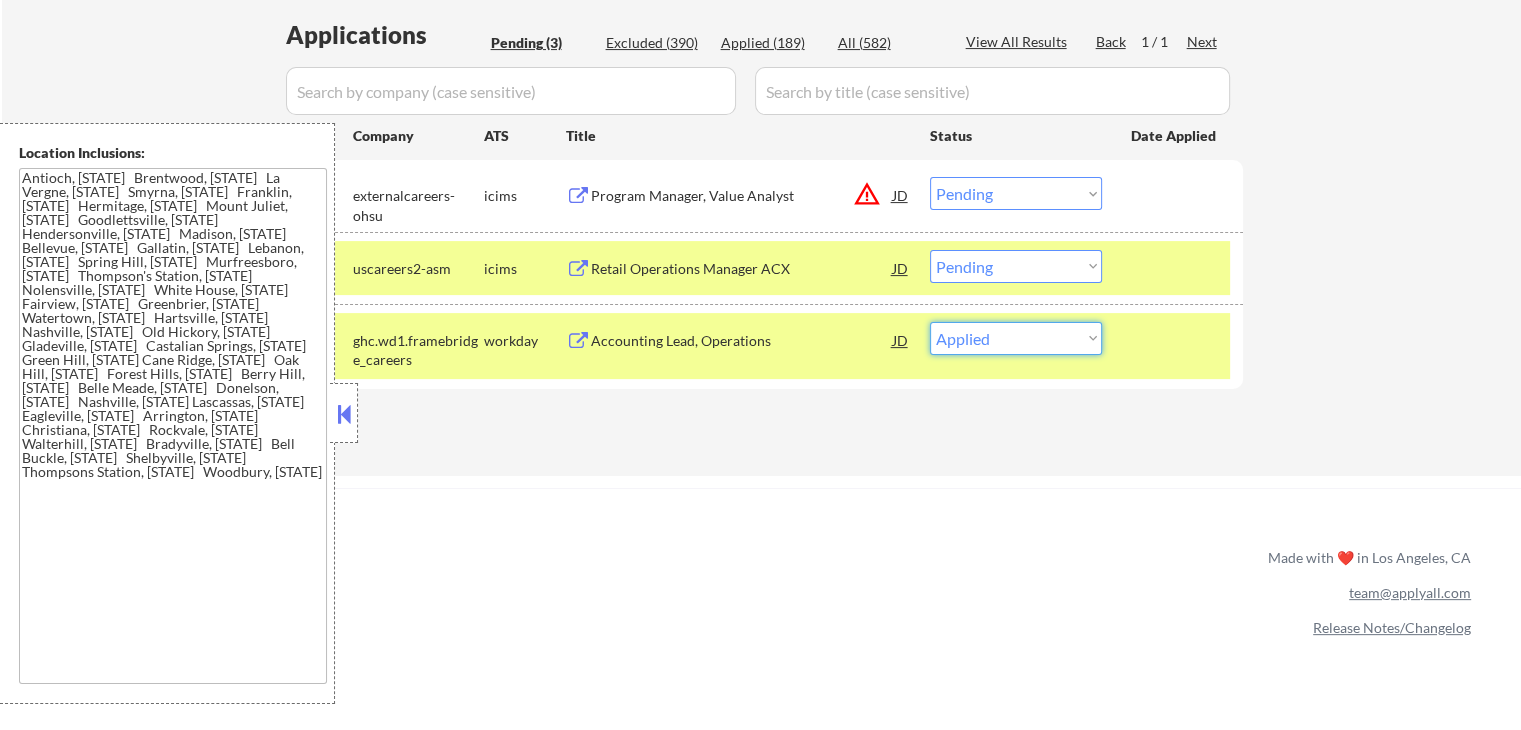 click on "Choose an option... Pending Applied Excluded (Questions) Excluded (Expired) Excluded (Location) Excluded (Bad Match) Excluded (Blocklist) Excluded (Salary) Excluded (Other)" at bounding box center (1016, 338) 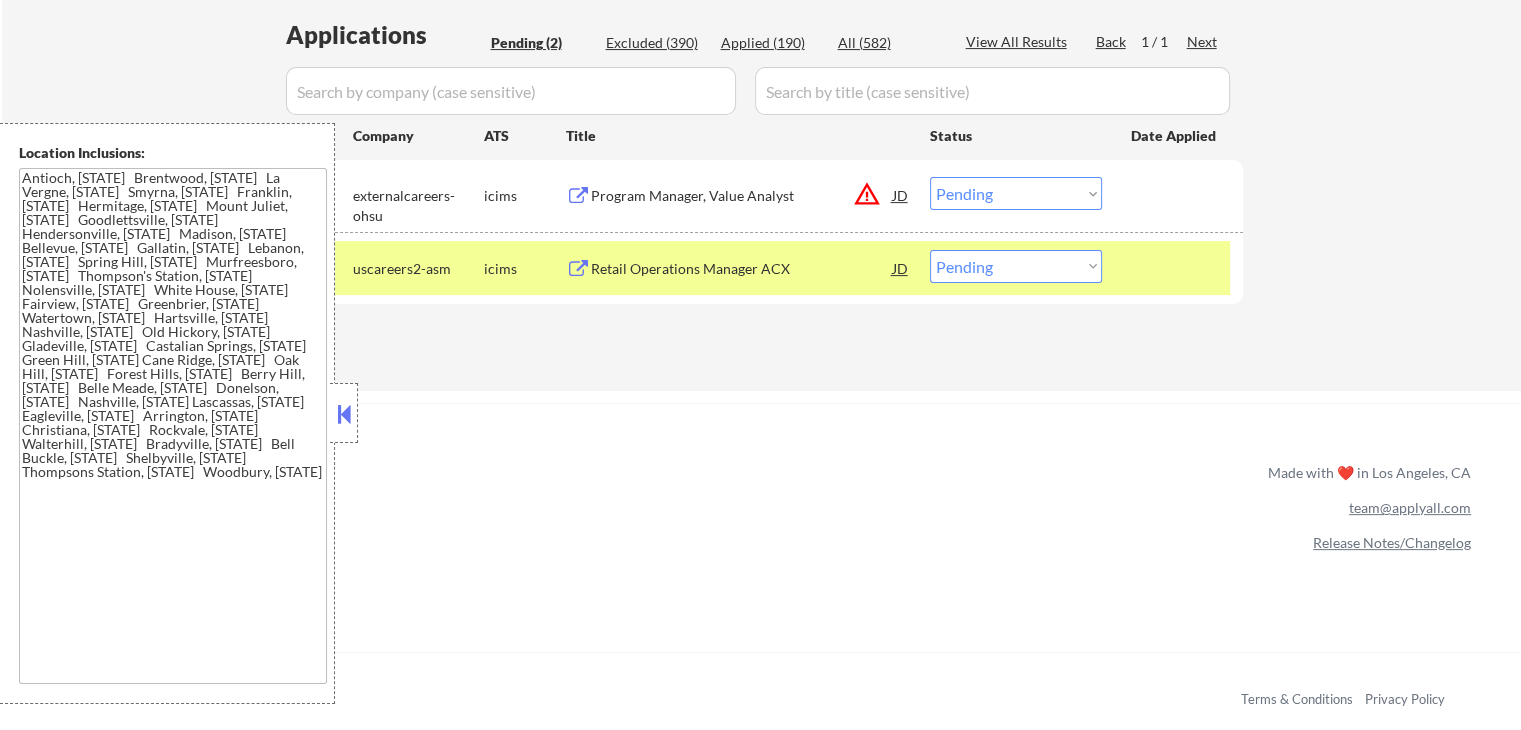 click on "Choose an option... Pending Applied Excluded (Questions) Excluded (Expired) Excluded (Location) Excluded (Bad Match) Excluded (Blocklist) Excluded (Salary) Excluded (Other)" at bounding box center [1016, 266] 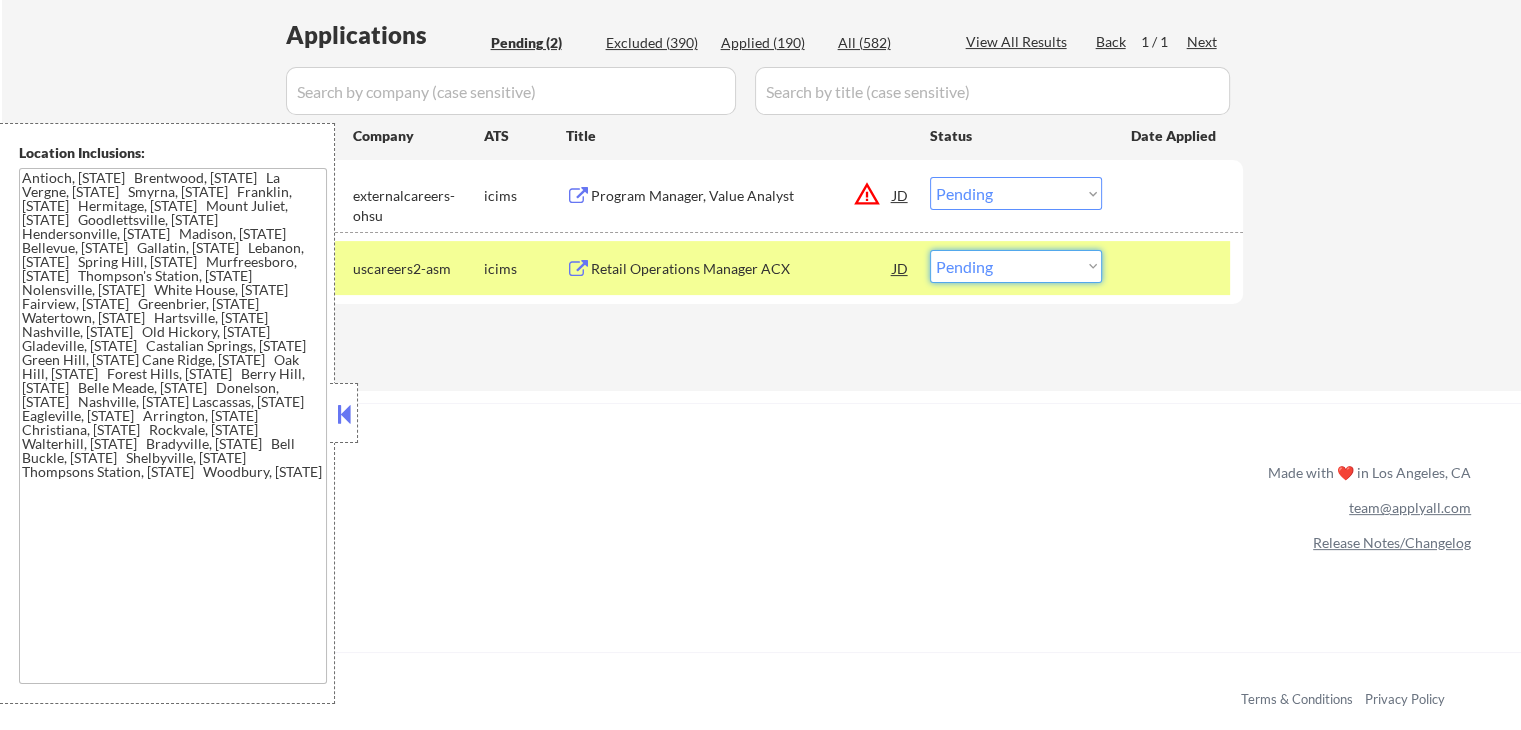 select on ""excluded__salary_"" 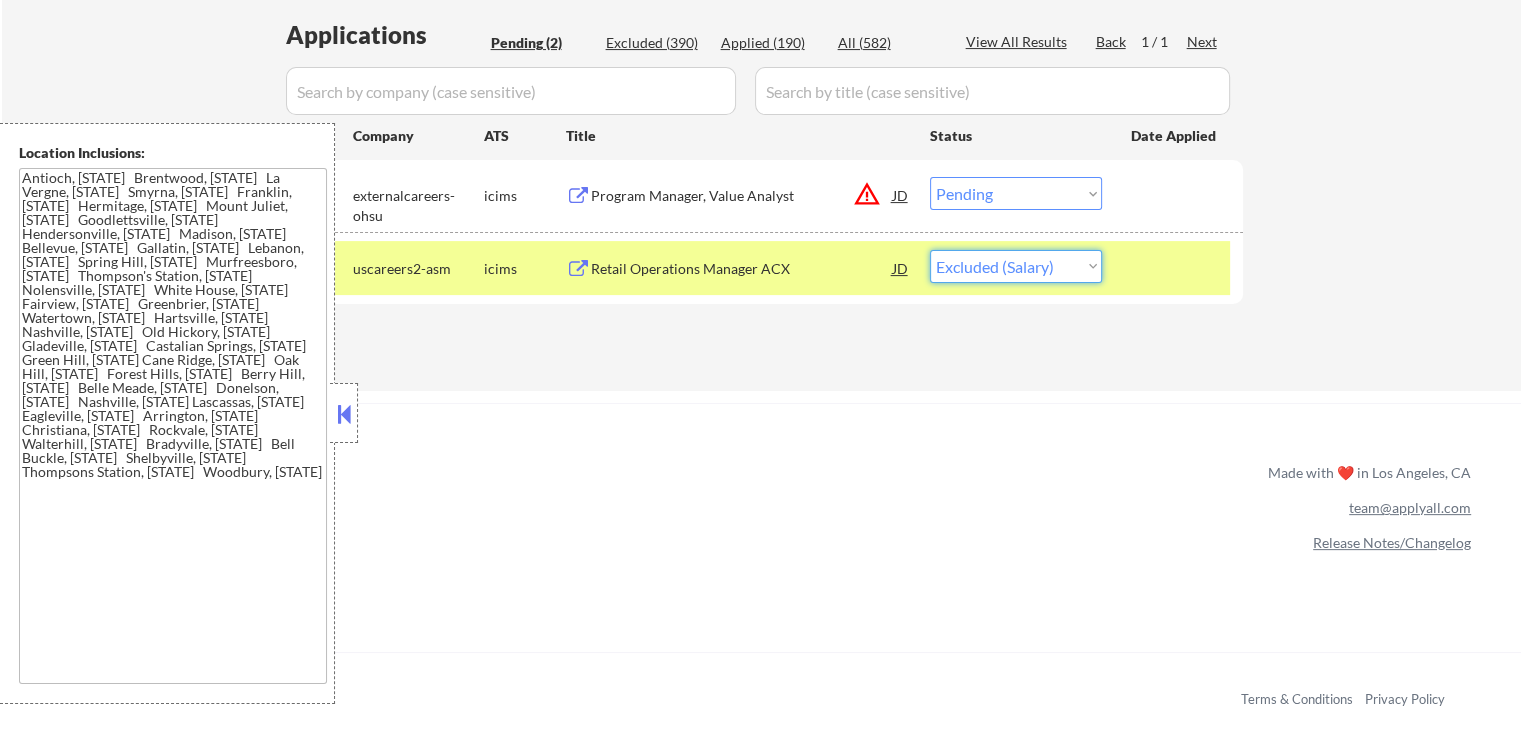click on "Choose an option... Pending Applied Excluded (Questions) Excluded (Expired) Excluded (Location) Excluded (Bad Match) Excluded (Blocklist) Excluded (Salary) Excluded (Other)" at bounding box center [1016, 266] 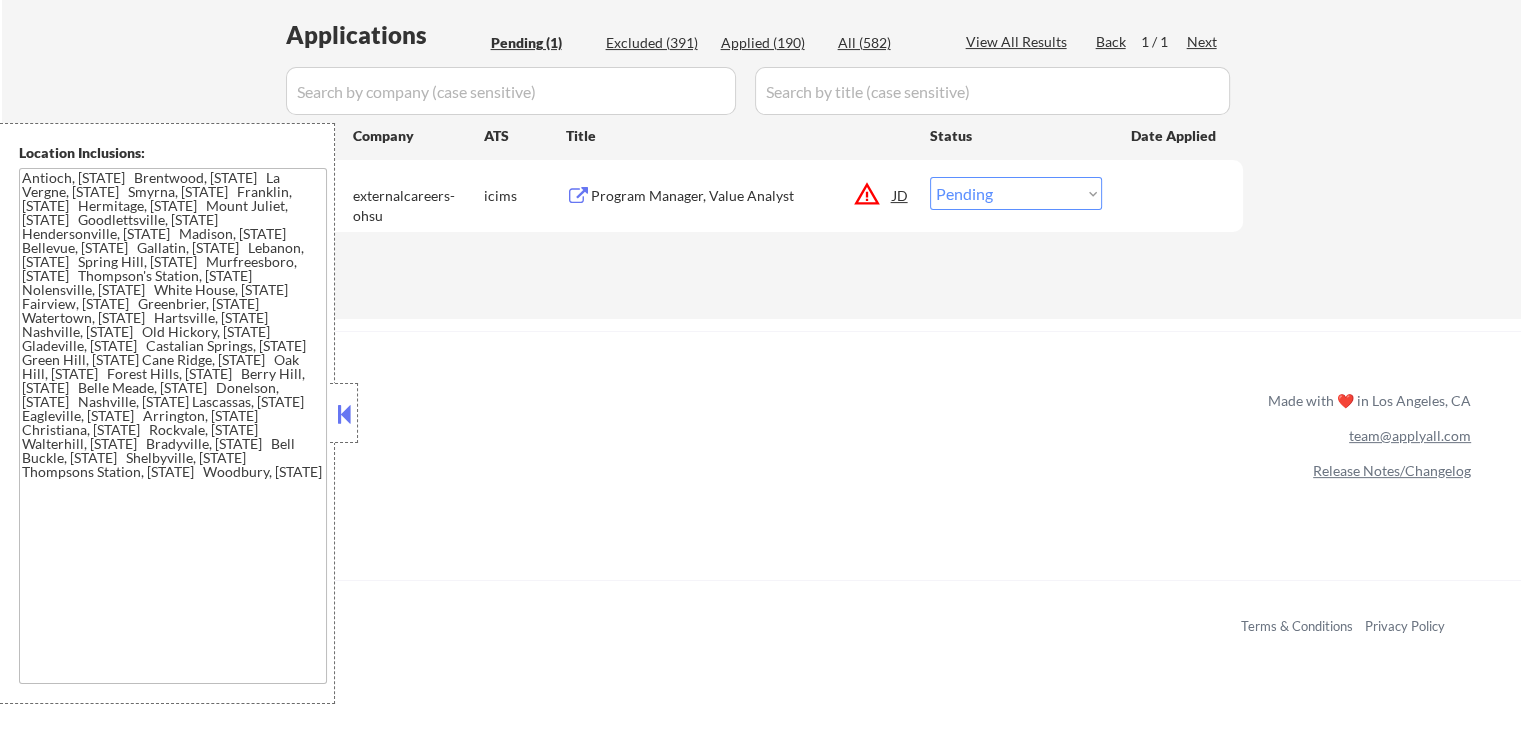 drag, startPoint x: 1000, startPoint y: 197, endPoint x: 1012, endPoint y: 205, distance: 14.422205 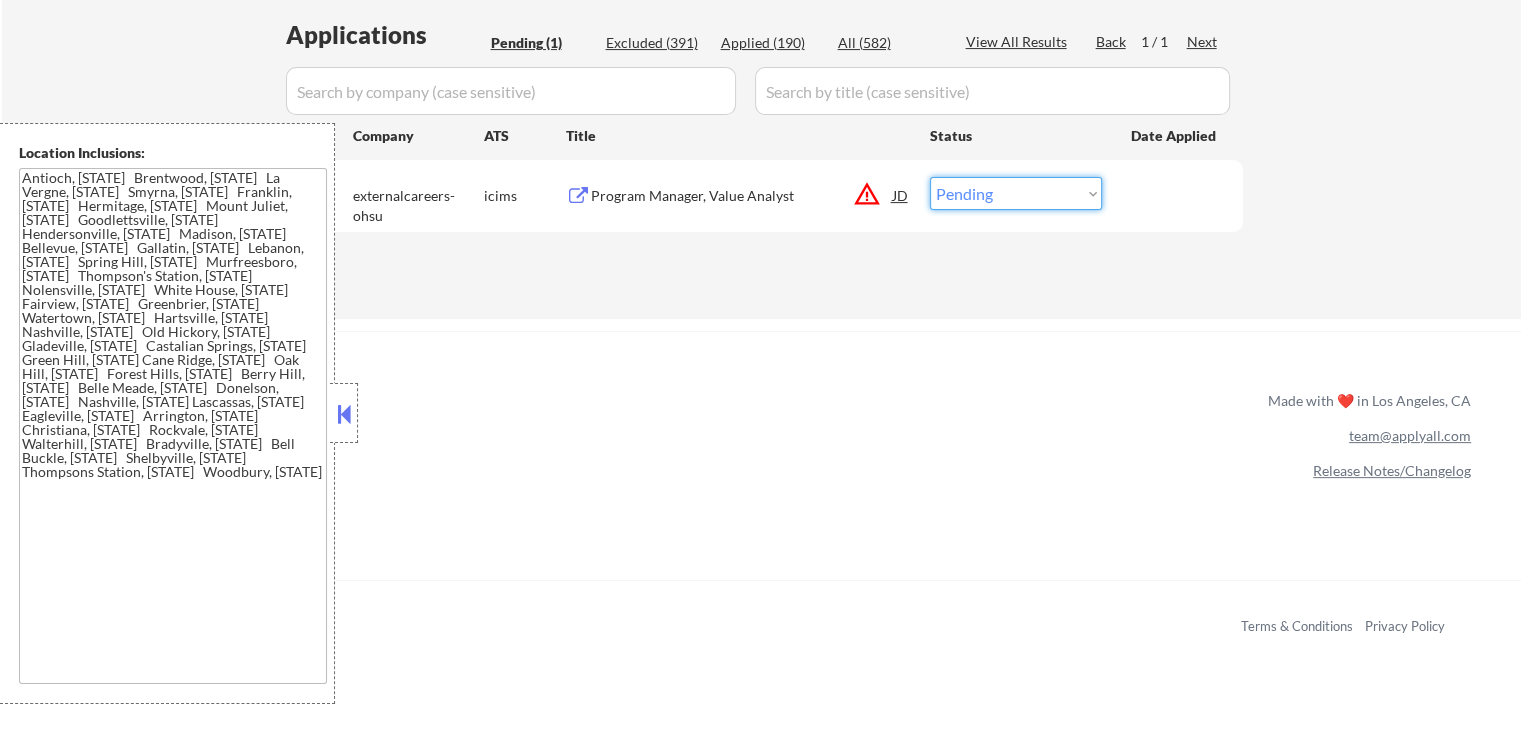 select on ""excluded"" 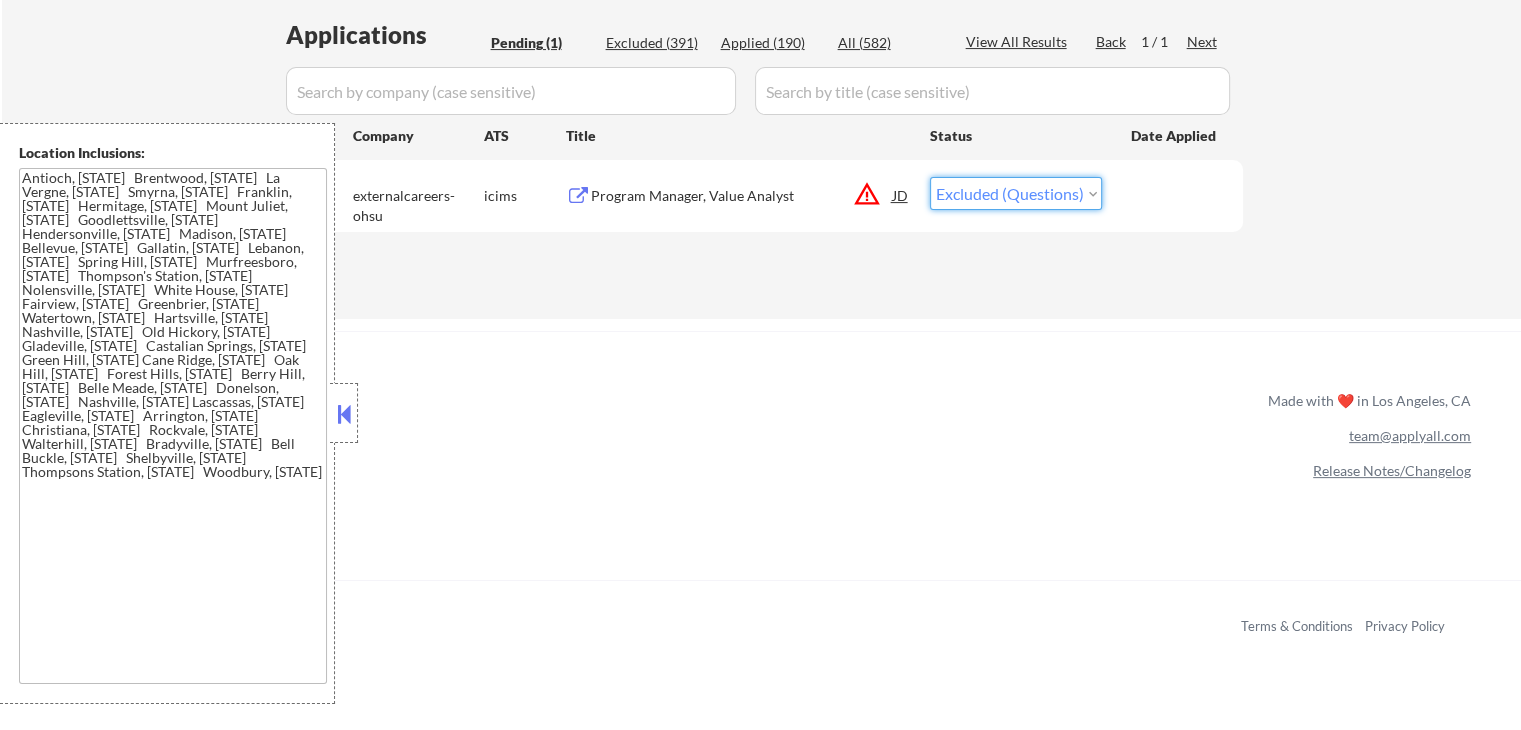 click on "Choose an option... Pending Applied Excluded (Questions) Excluded (Expired) Excluded (Location) Excluded (Bad Match) Excluded (Blocklist) Excluded (Salary) Excluded (Other)" at bounding box center [1016, 193] 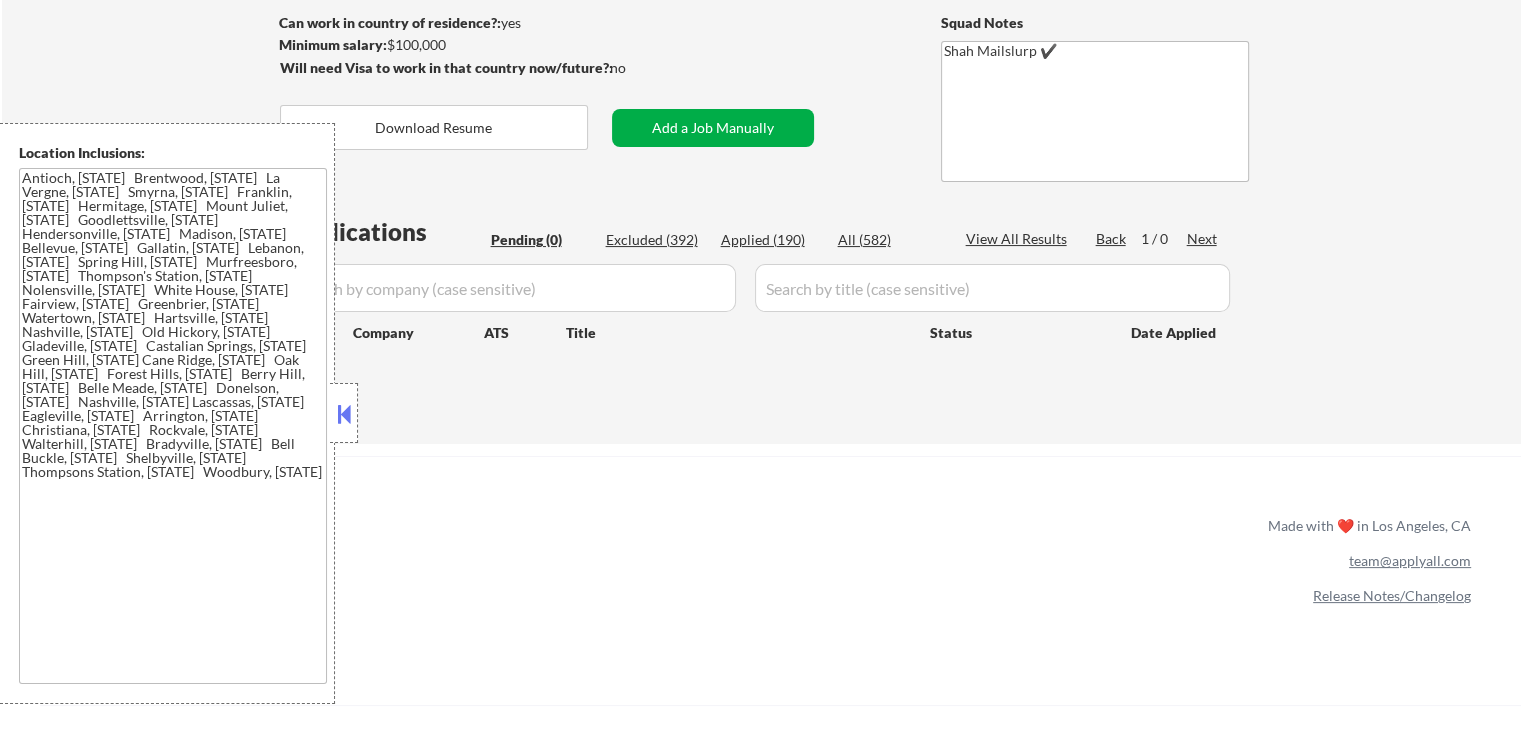 scroll, scrollTop: 300, scrollLeft: 0, axis: vertical 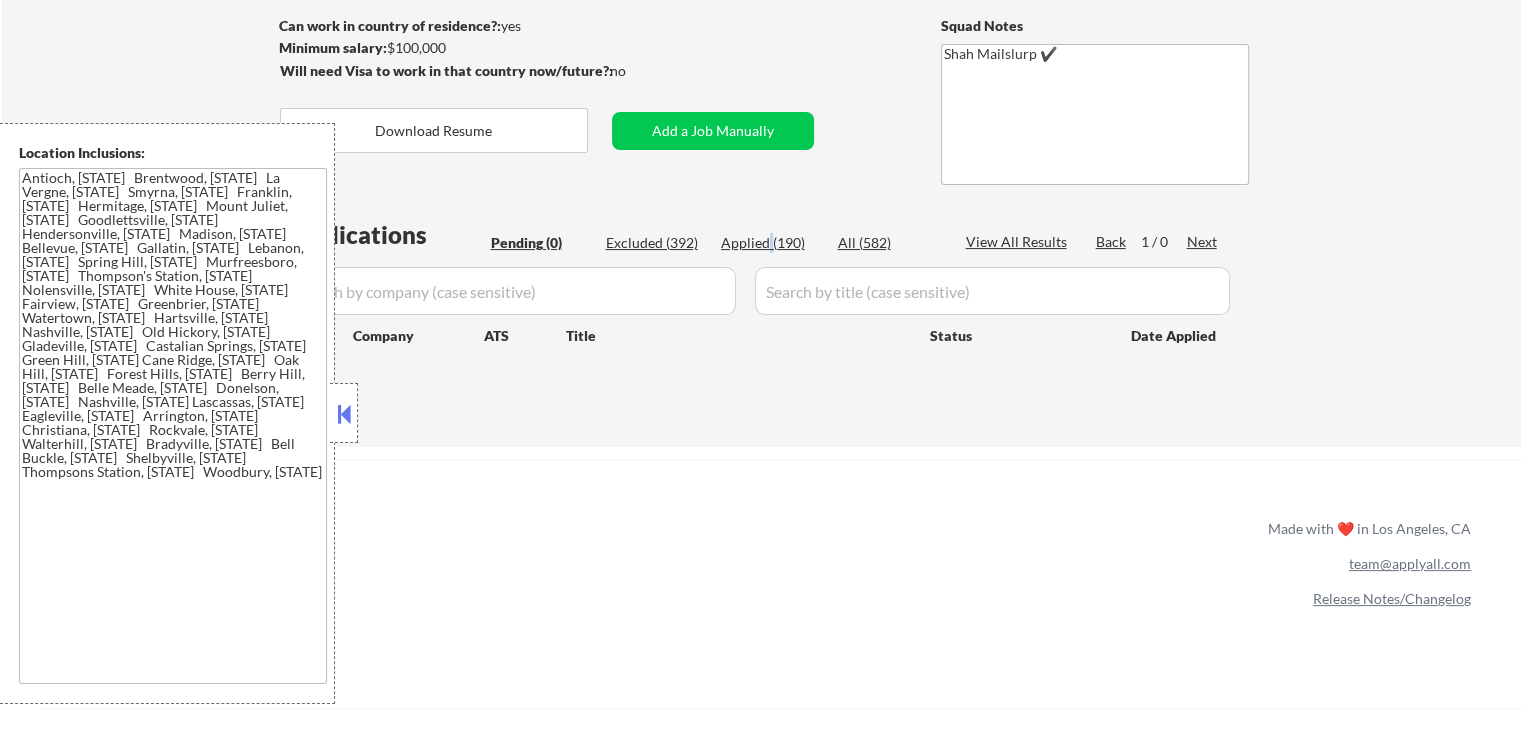 click on "Applied (190)" at bounding box center (771, 243) 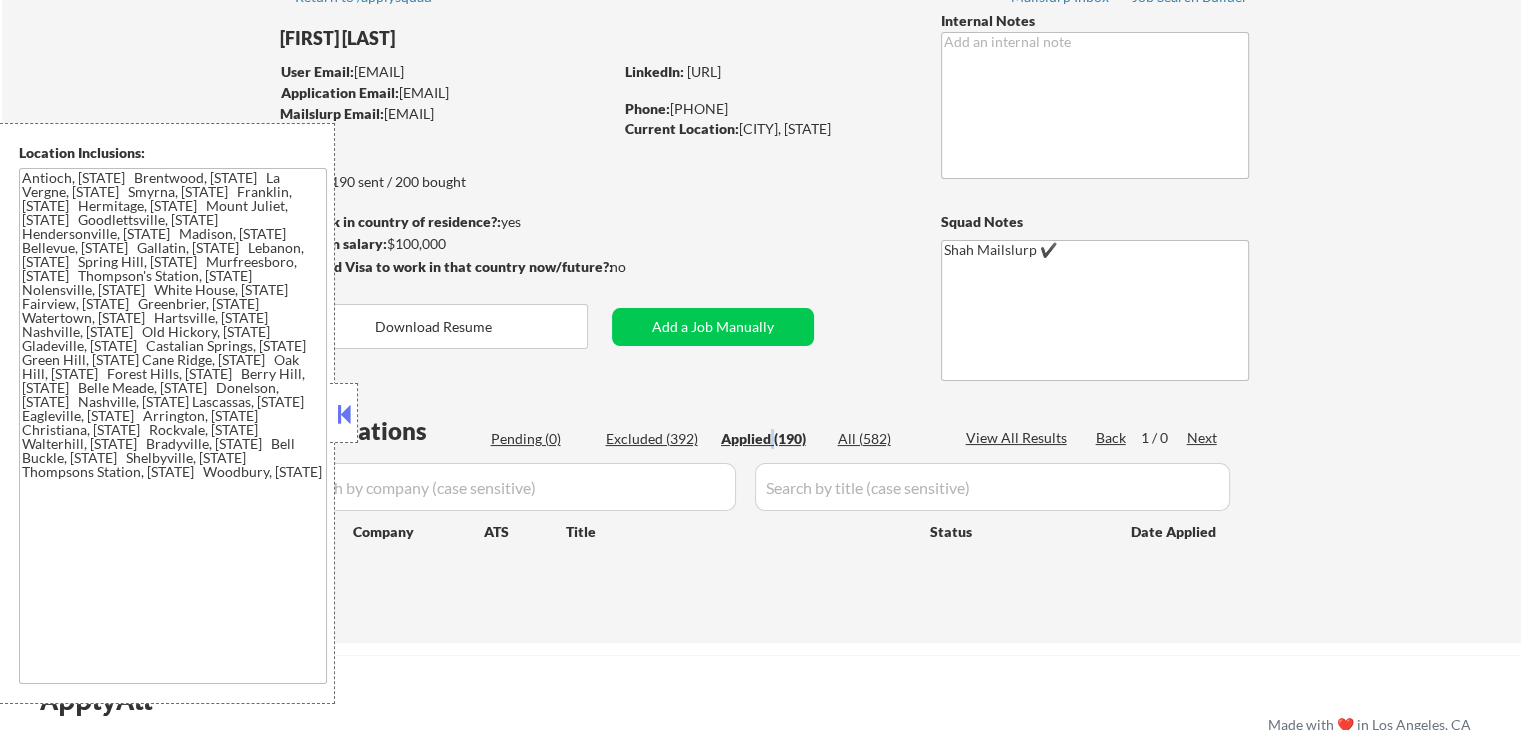 scroll, scrollTop: 100, scrollLeft: 0, axis: vertical 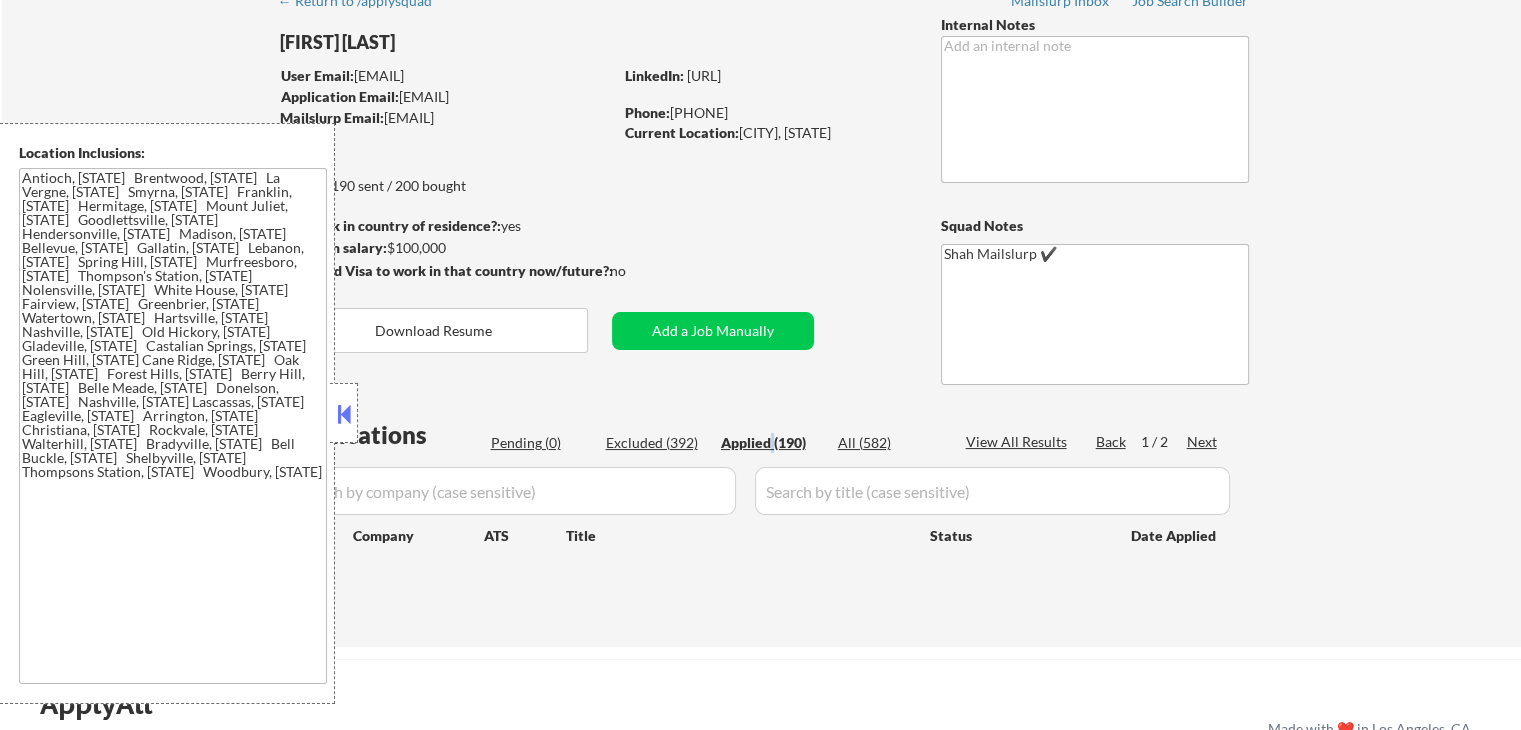 select on ""applied"" 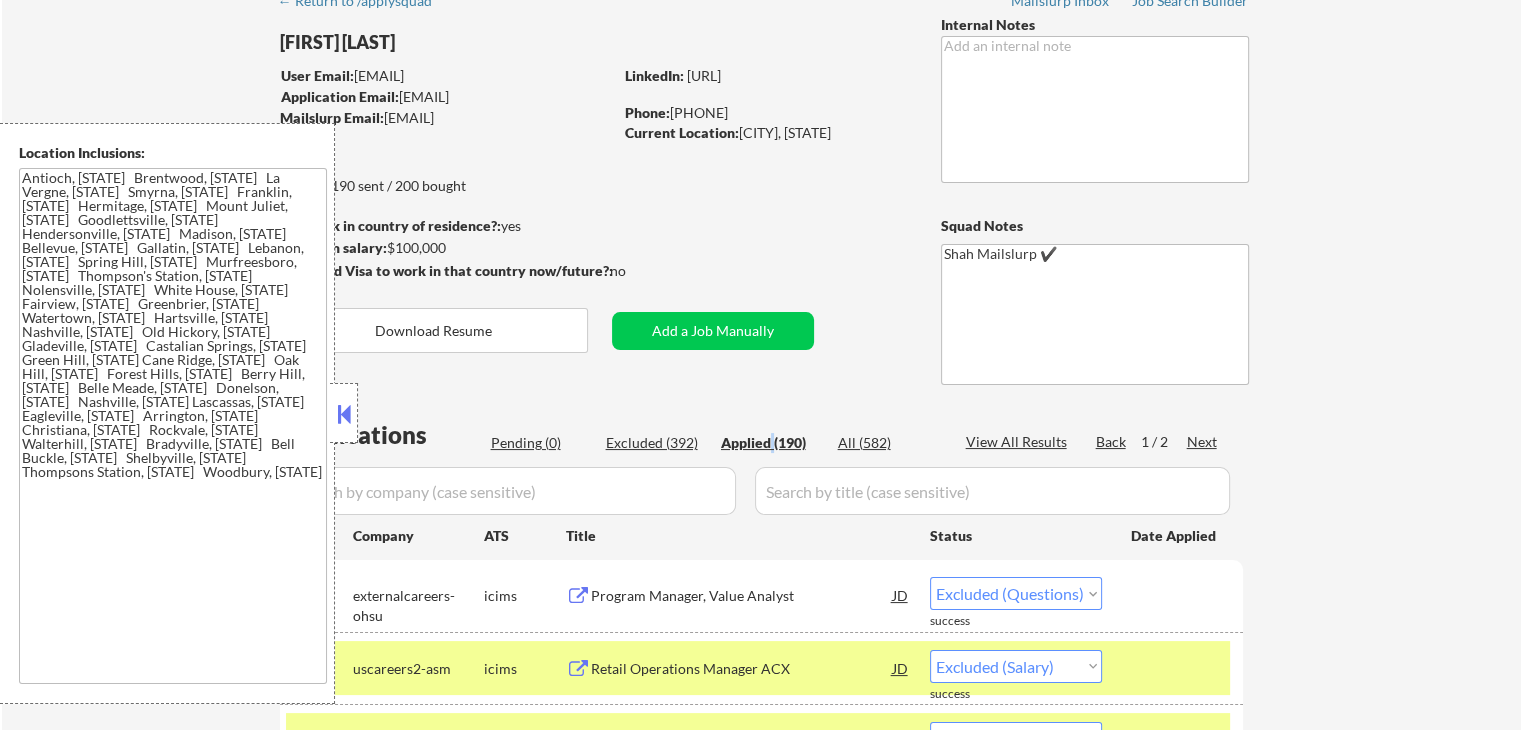 select on ""applied"" 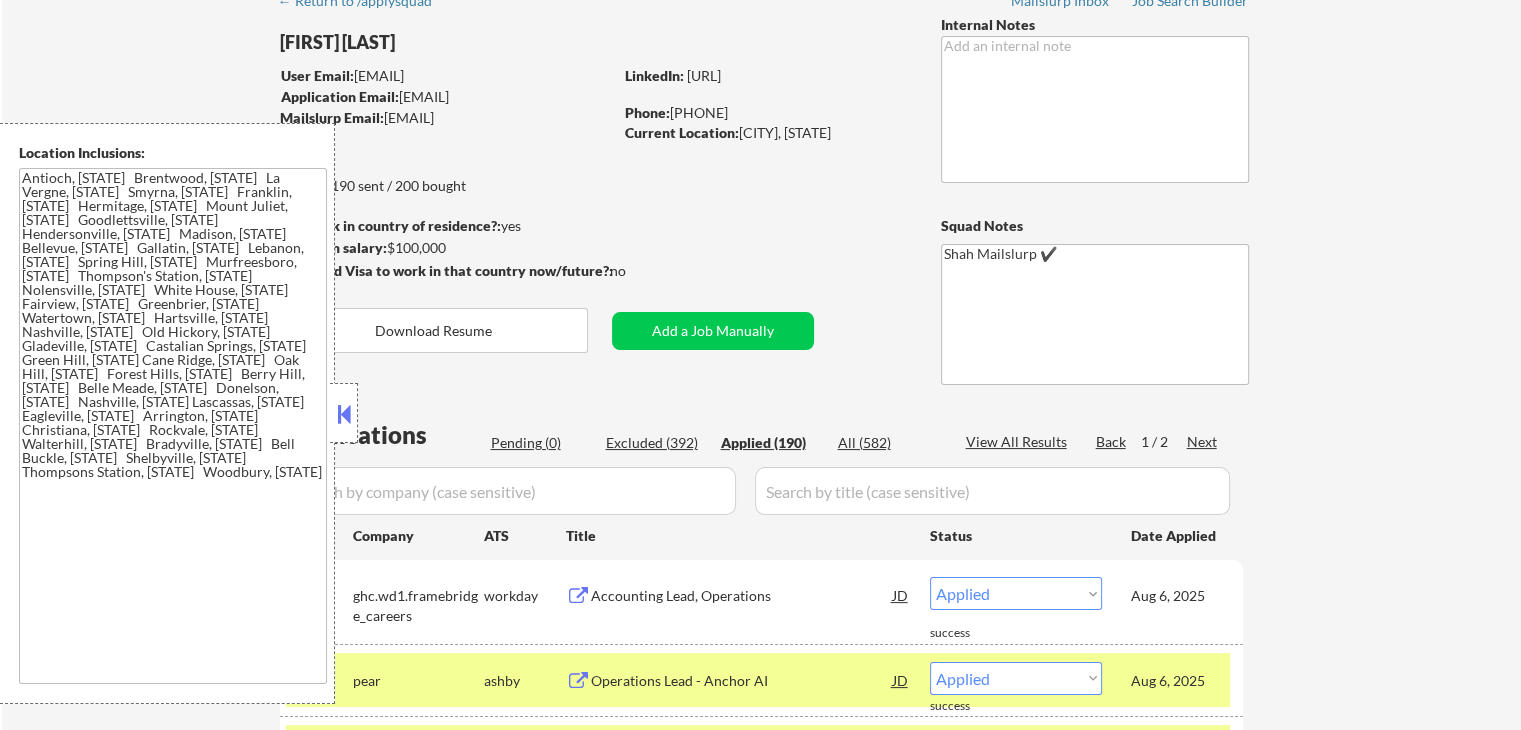 click on "← Return to /applysquad Mailslurp Inbox Job Search Builder [FIRST] [LAST] User Email:  [EMAIL] Application Email:  [EMAIL] Mailslurp Email:  [EMAIL] LinkedIn:   [URL]
Phone:  [PHONE] Current Location:  [CITY], [STATE] Applies:  190 sent / 200 bought Internal Notes Can work in country of residence?:  yes Squad Notes Minimum salary:  $100,000 Will need Visa to work in that country now/future?:   no Download Resume Add a Job Manually Shah Mailslurp ✔️ Applications Pending (0) Excluded (392) Applied (190) All (582) View All Results Back 1 / 2
Next Company ATS Title Status Date Applied #1 ghc.wd1.framebridge_careers workday Accounting Lead, Operations JD warning_amber Choose an option... Pending Applied Excluded (Questions) Excluded (Expired) Excluded (Location) Excluded (Bad Match) Excluded (Blocklist) Excluded (Salary) Excluded (Other) Aug 6, 2025 success #2 pear ashby Operations Lead - Anchor AI JD" at bounding box center [761, 4579] 